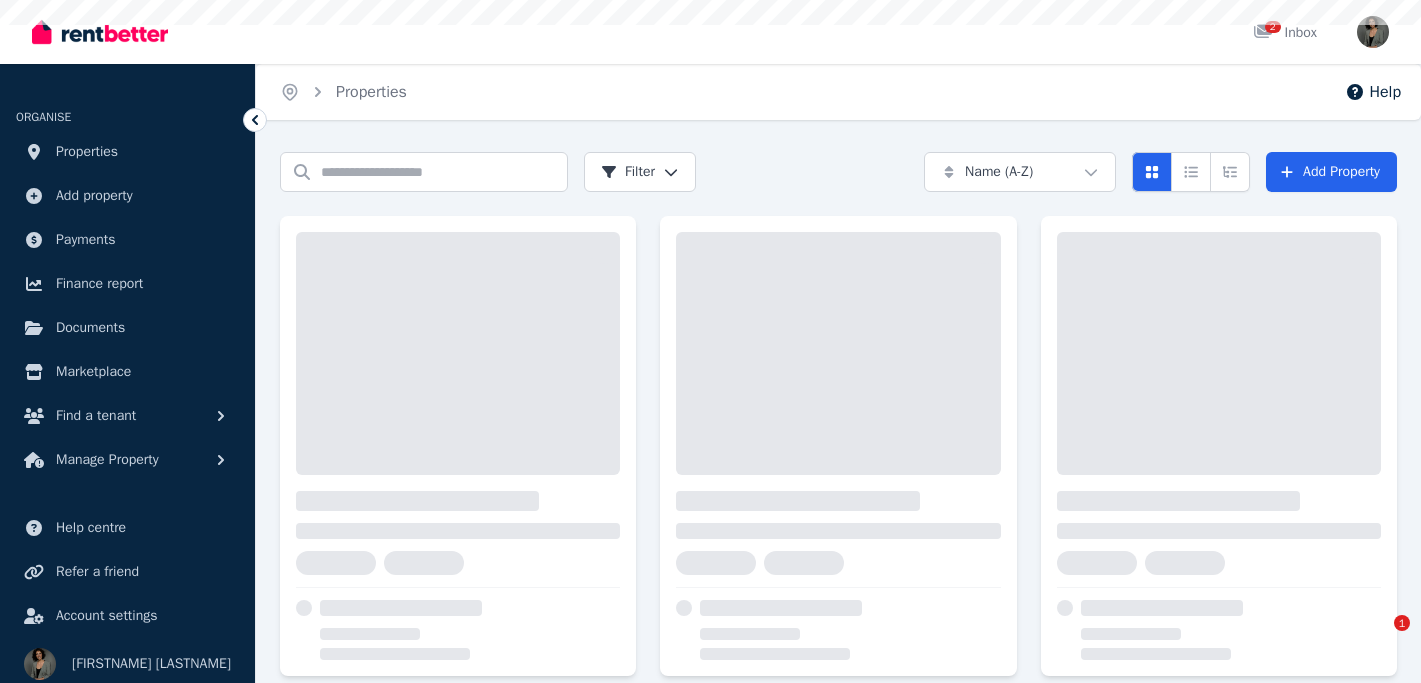 scroll, scrollTop: 0, scrollLeft: 0, axis: both 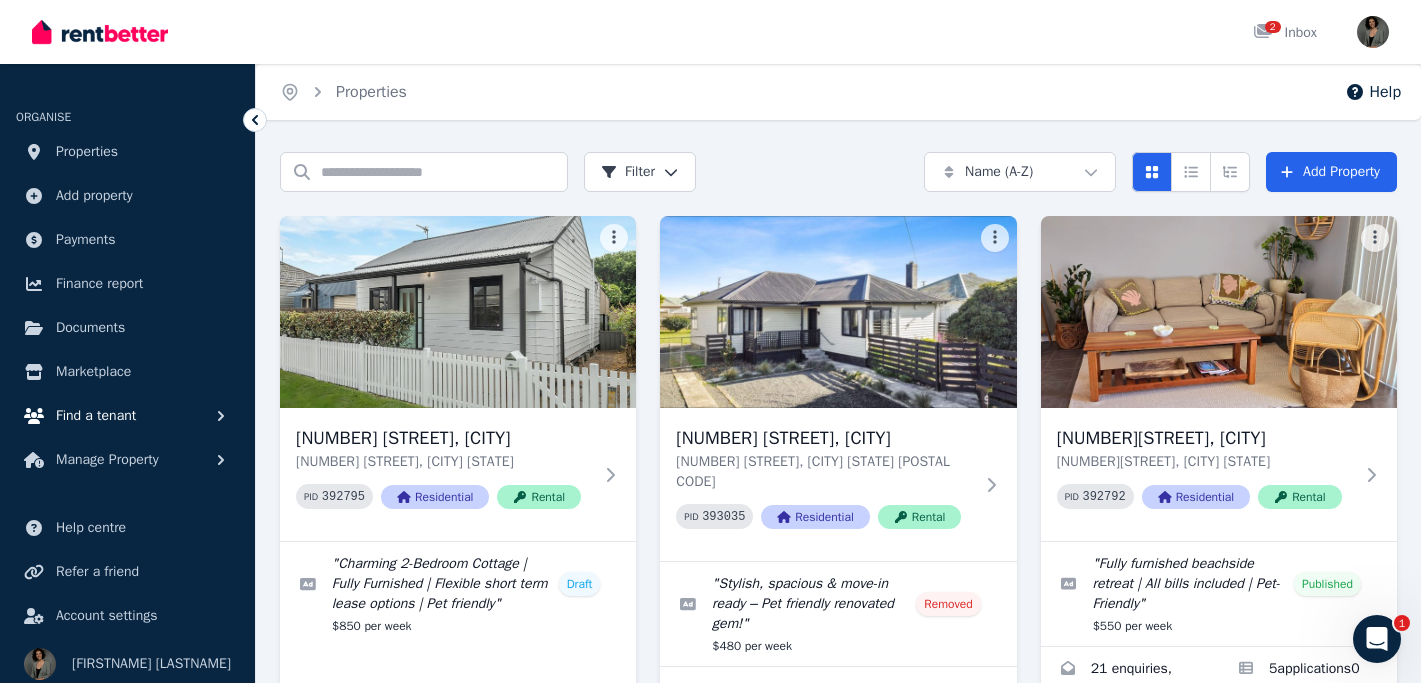 click on "Find a tenant" at bounding box center (96, 416) 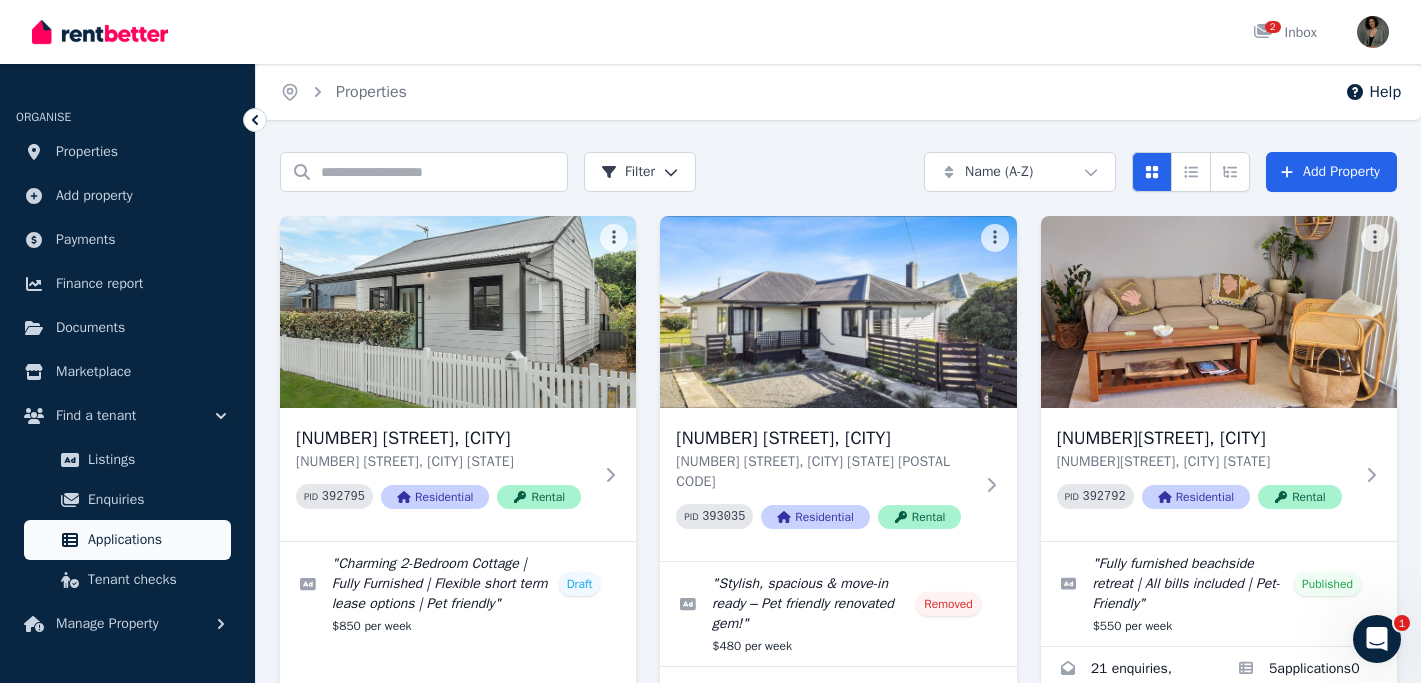 click on "Applications" at bounding box center (155, 540) 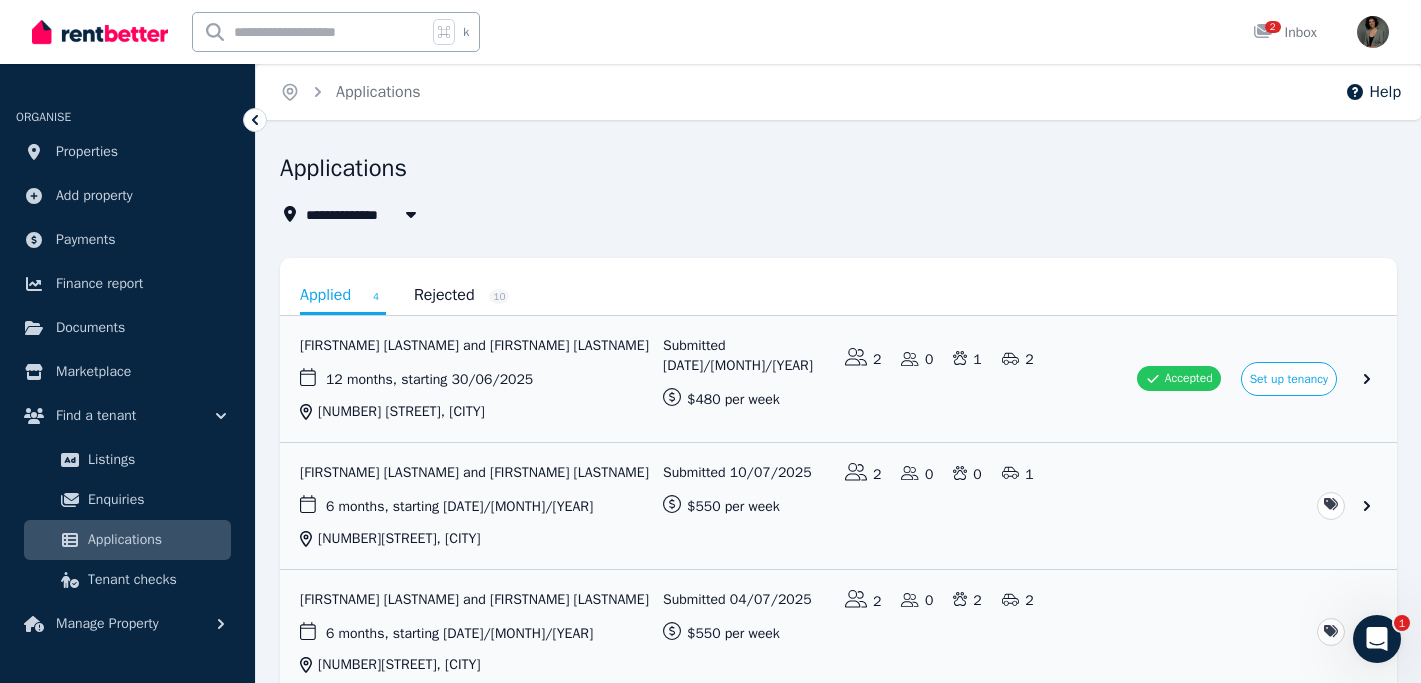 click on "All Properties" at bounding box center (364, 214) 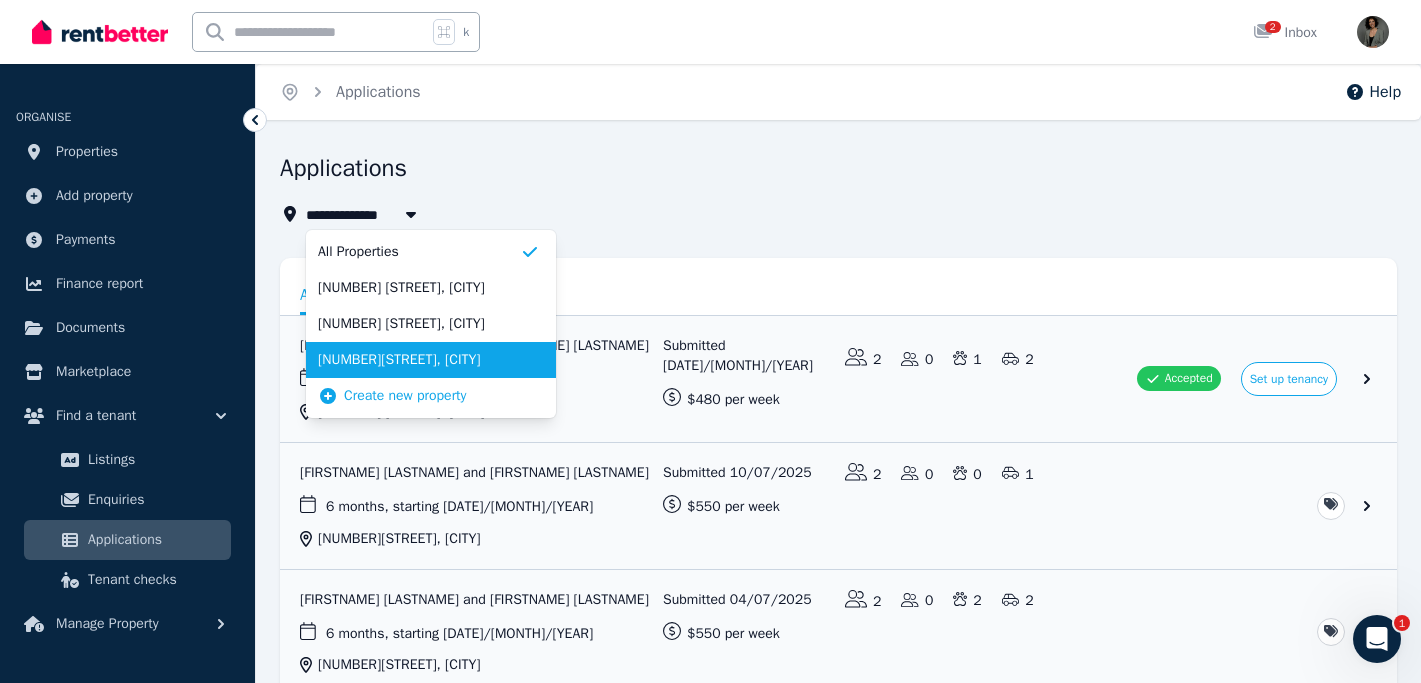 click on "[NUMBER][STREET], [CITY]" at bounding box center [419, 360] 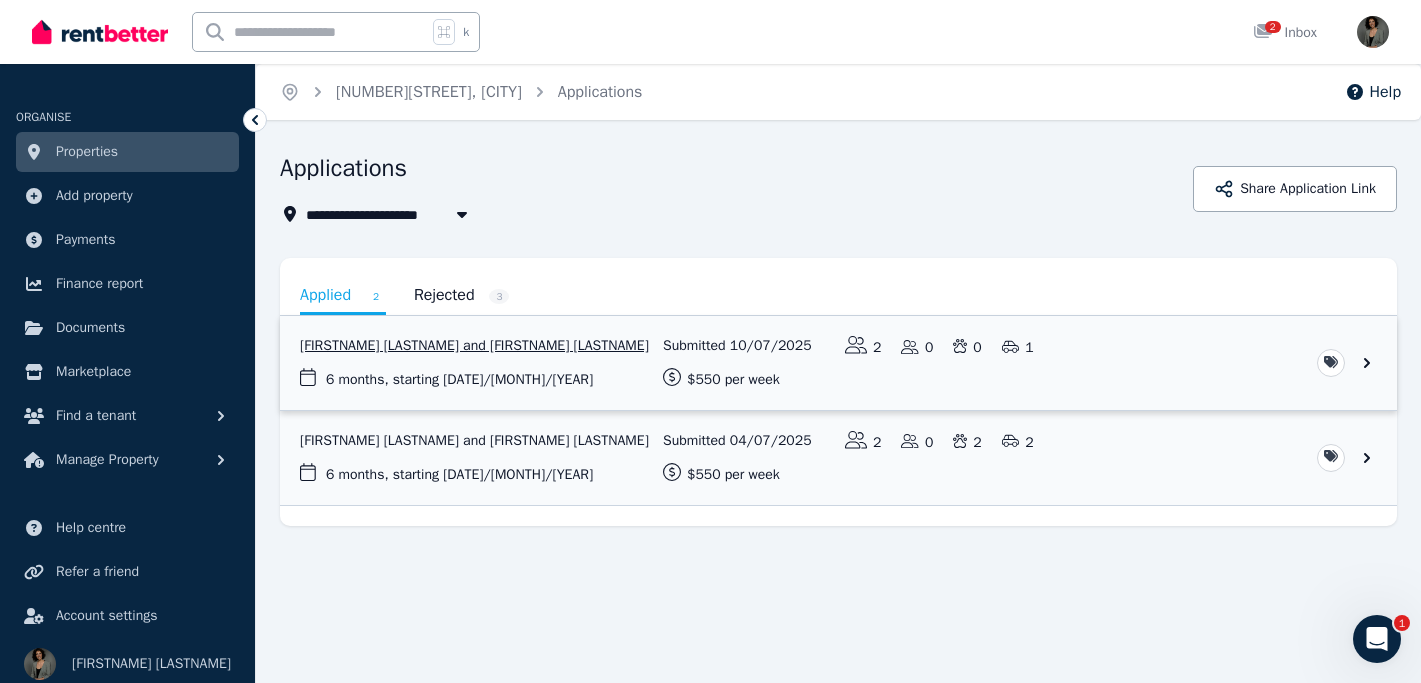 click at bounding box center (838, 363) 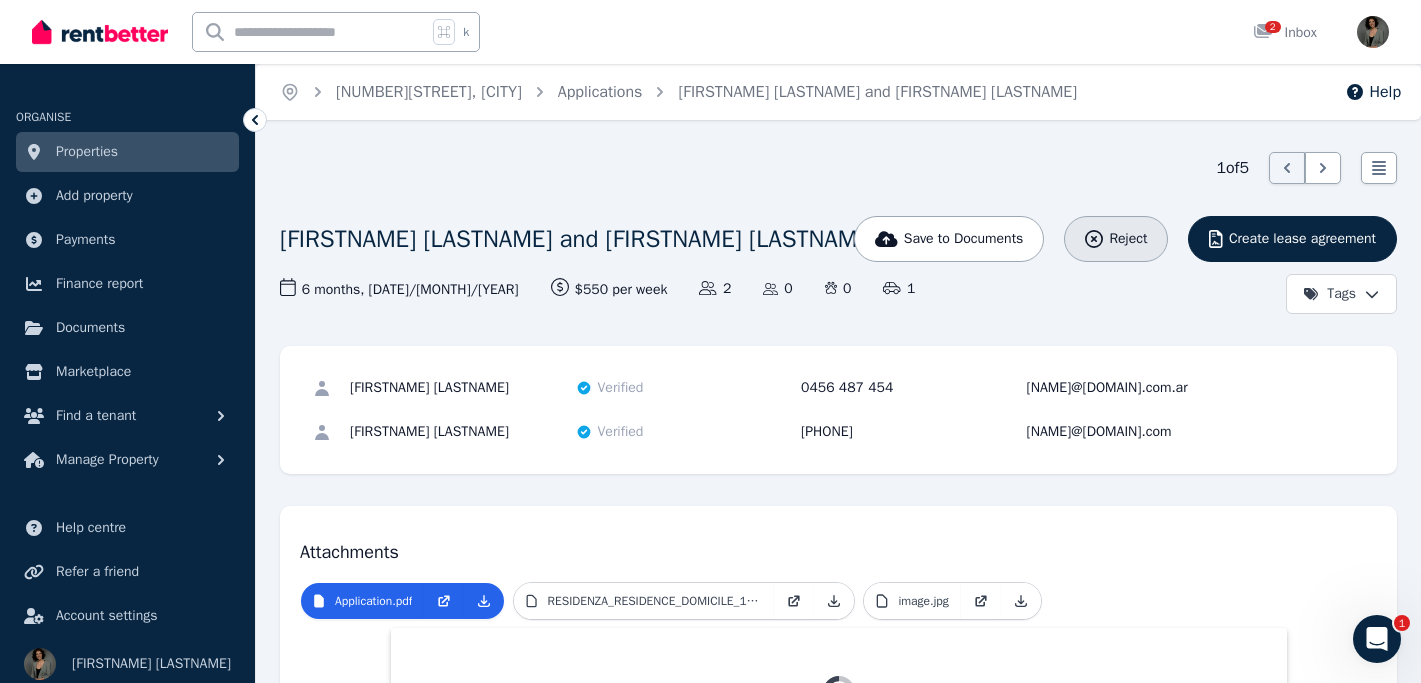 click on "Reject" at bounding box center [1128, 239] 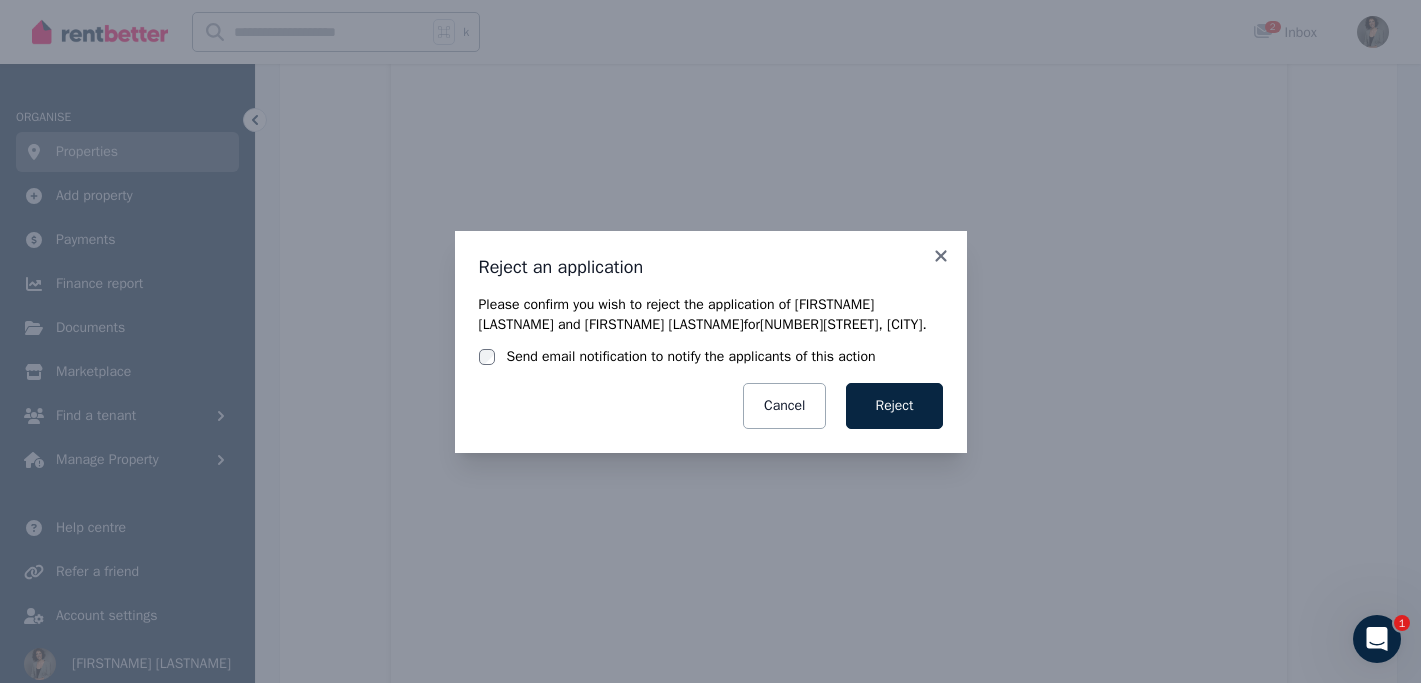 scroll, scrollTop: 628, scrollLeft: 0, axis: vertical 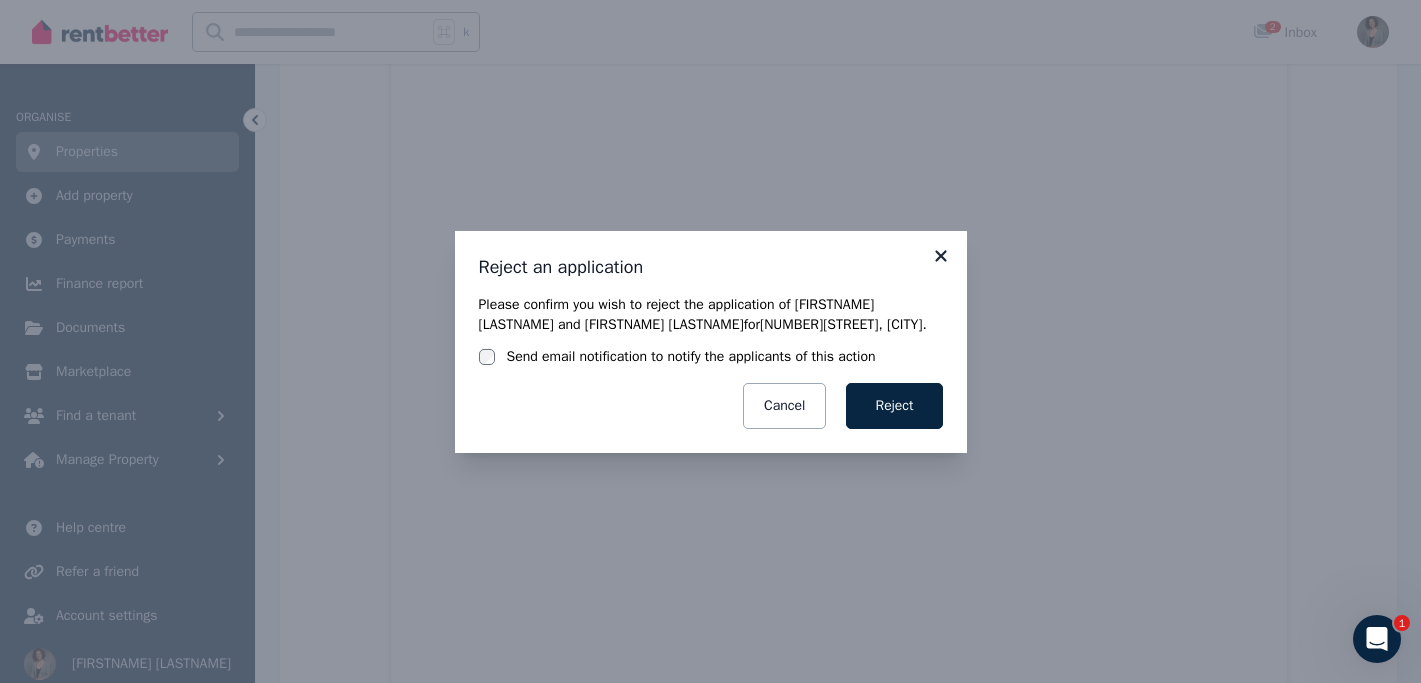 click 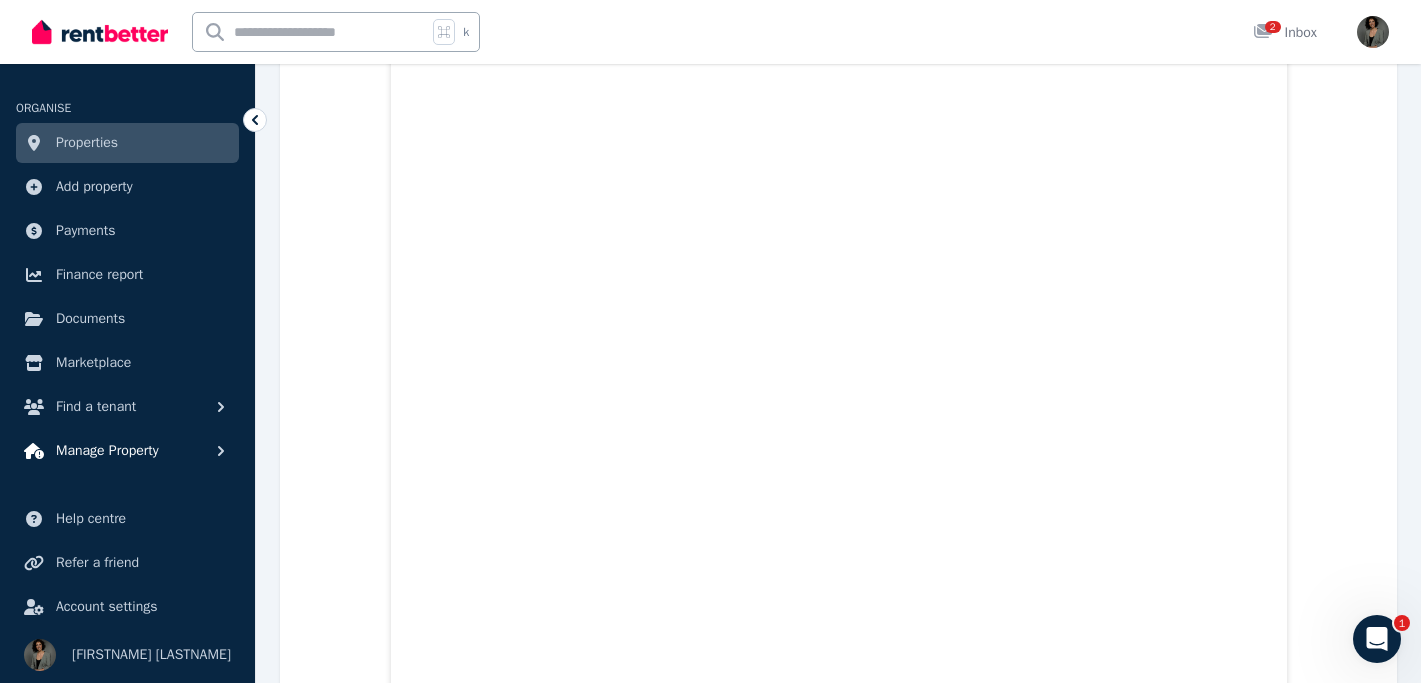 scroll, scrollTop: 0, scrollLeft: 0, axis: both 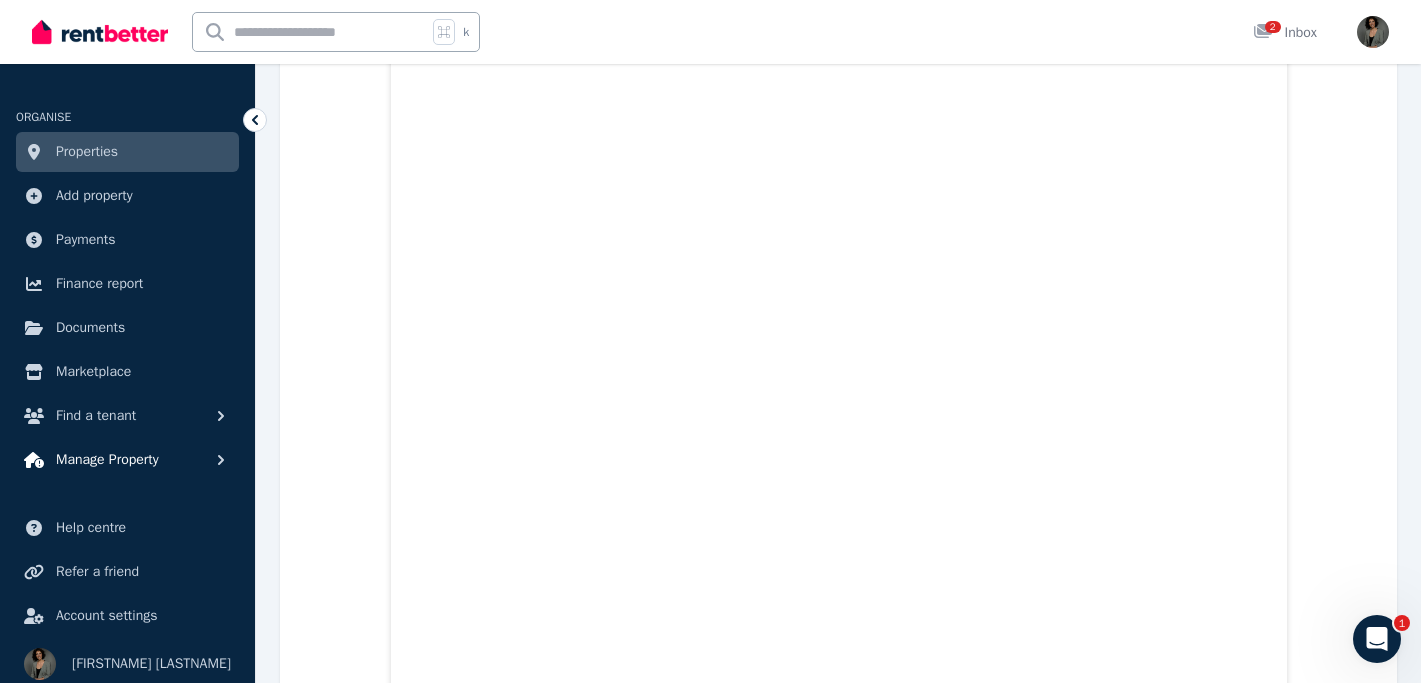 click on "Manage Property" at bounding box center [107, 460] 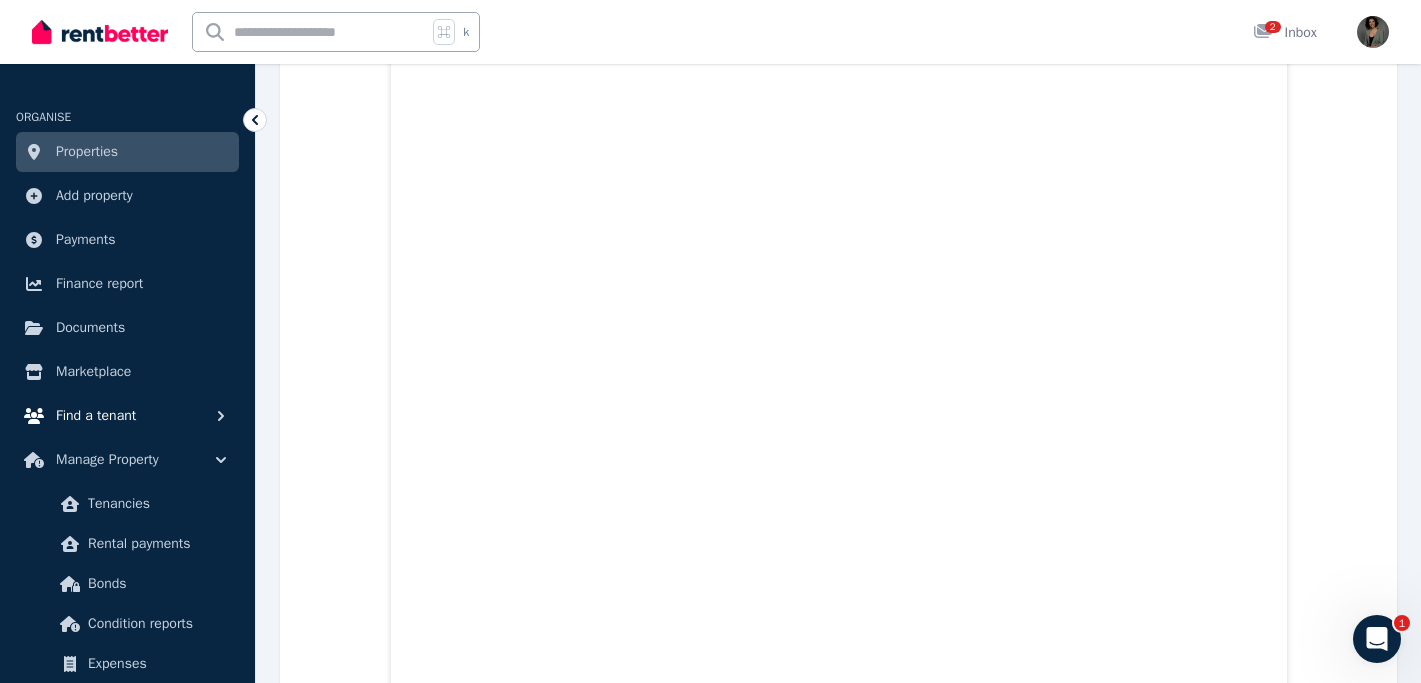 click on "Find a tenant" at bounding box center (96, 416) 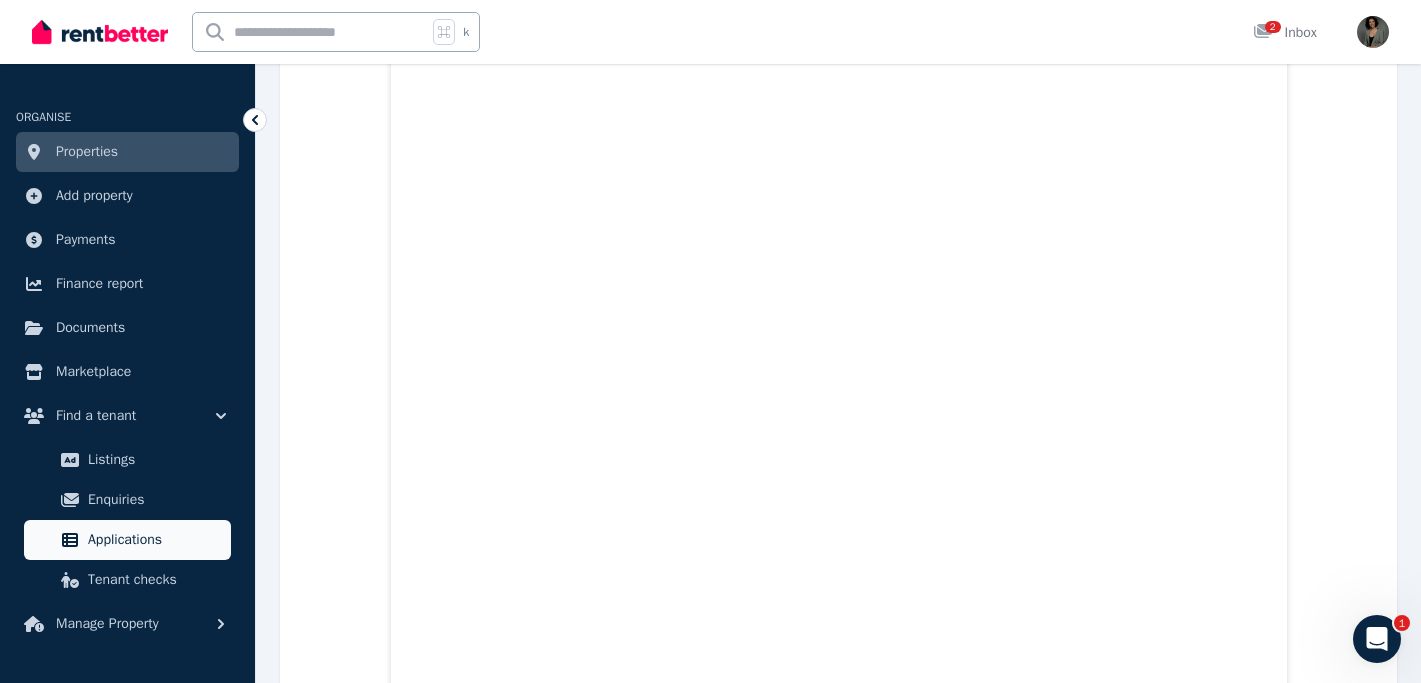 click on "Applications" at bounding box center [155, 540] 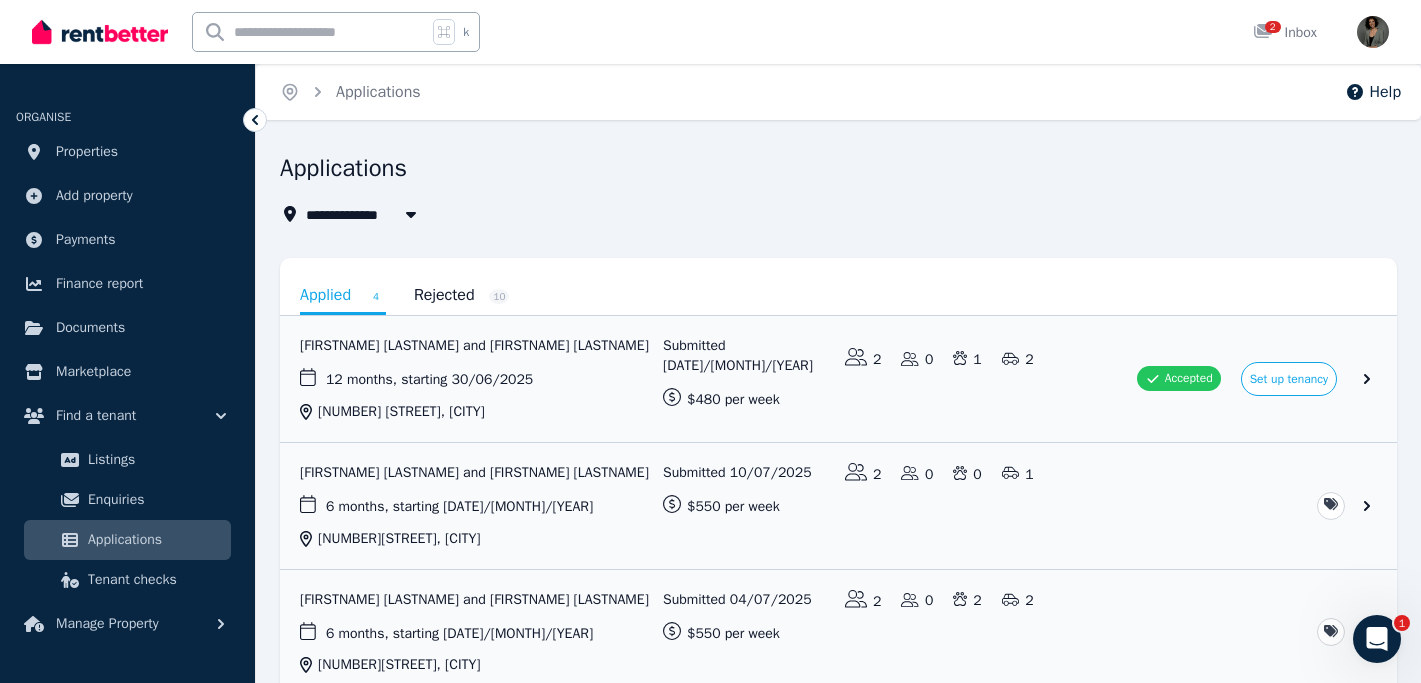 click on "All Properties" at bounding box center (364, 214) 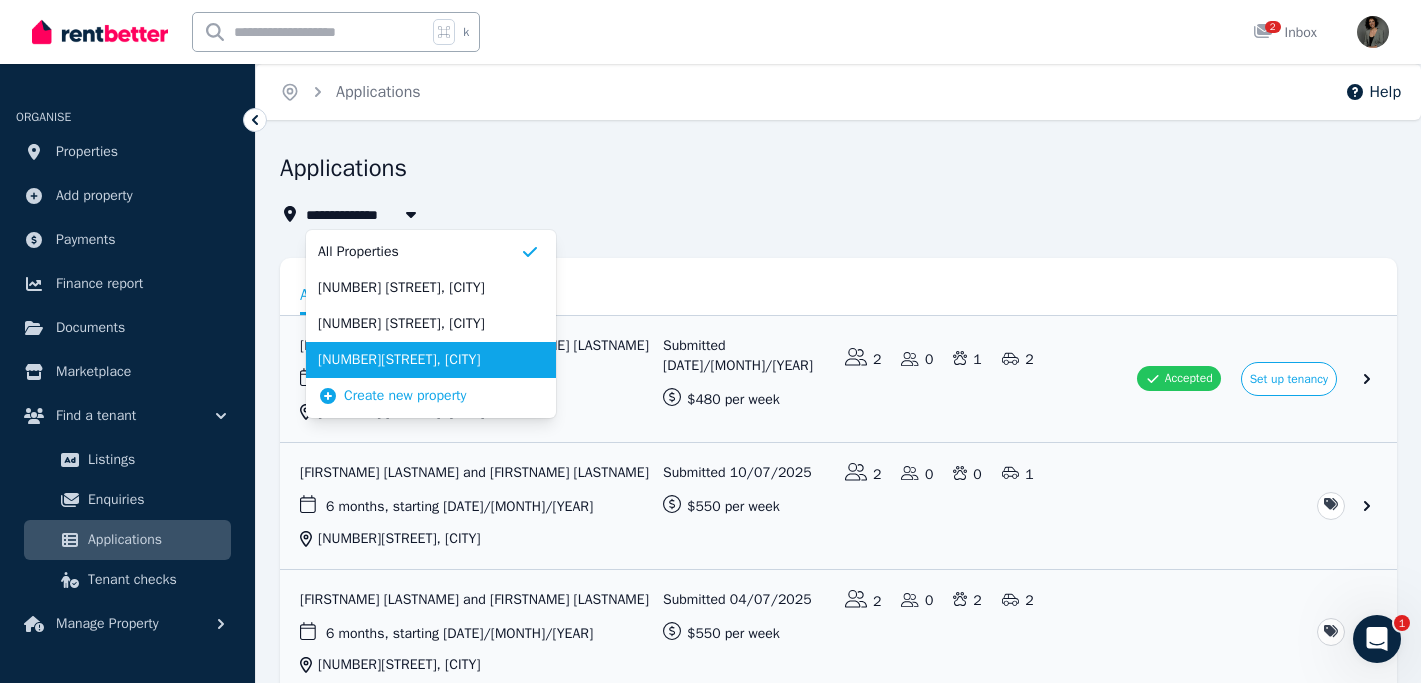 click on "[NUMBER][STREET], [CITY]" at bounding box center (419, 360) 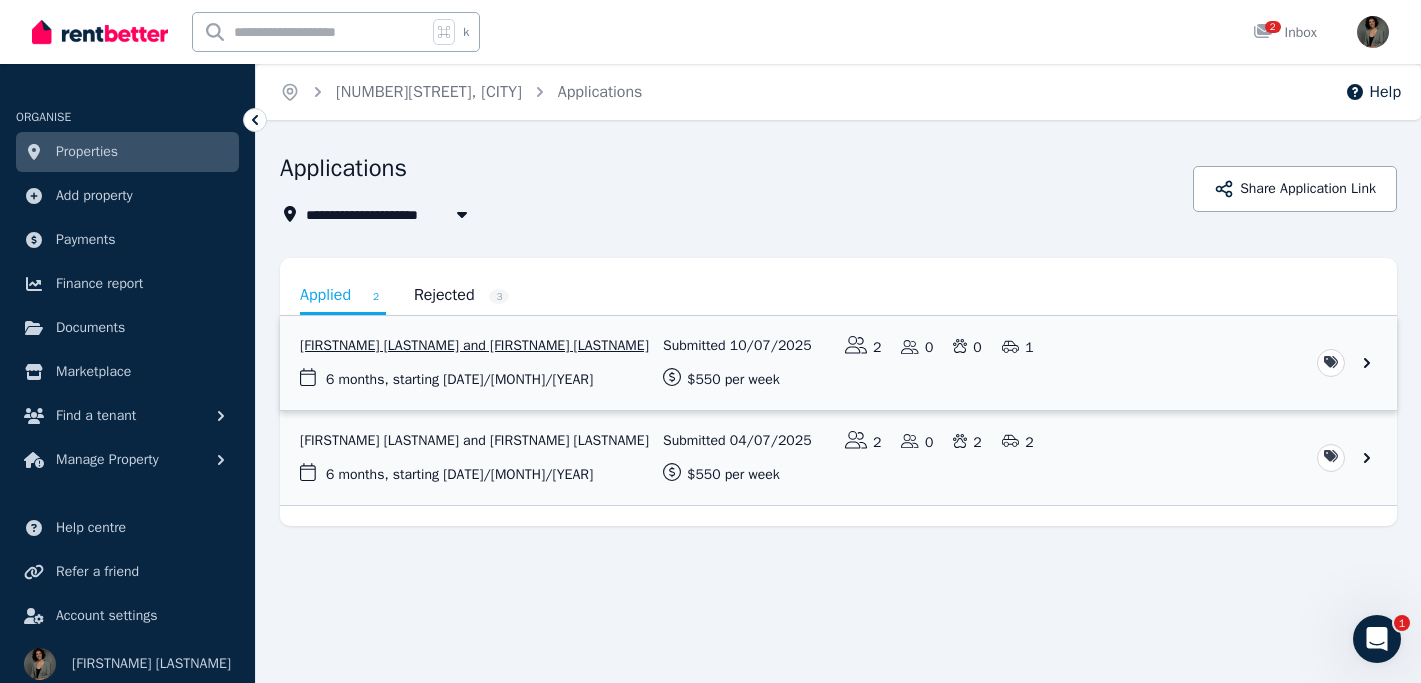 click at bounding box center (838, 363) 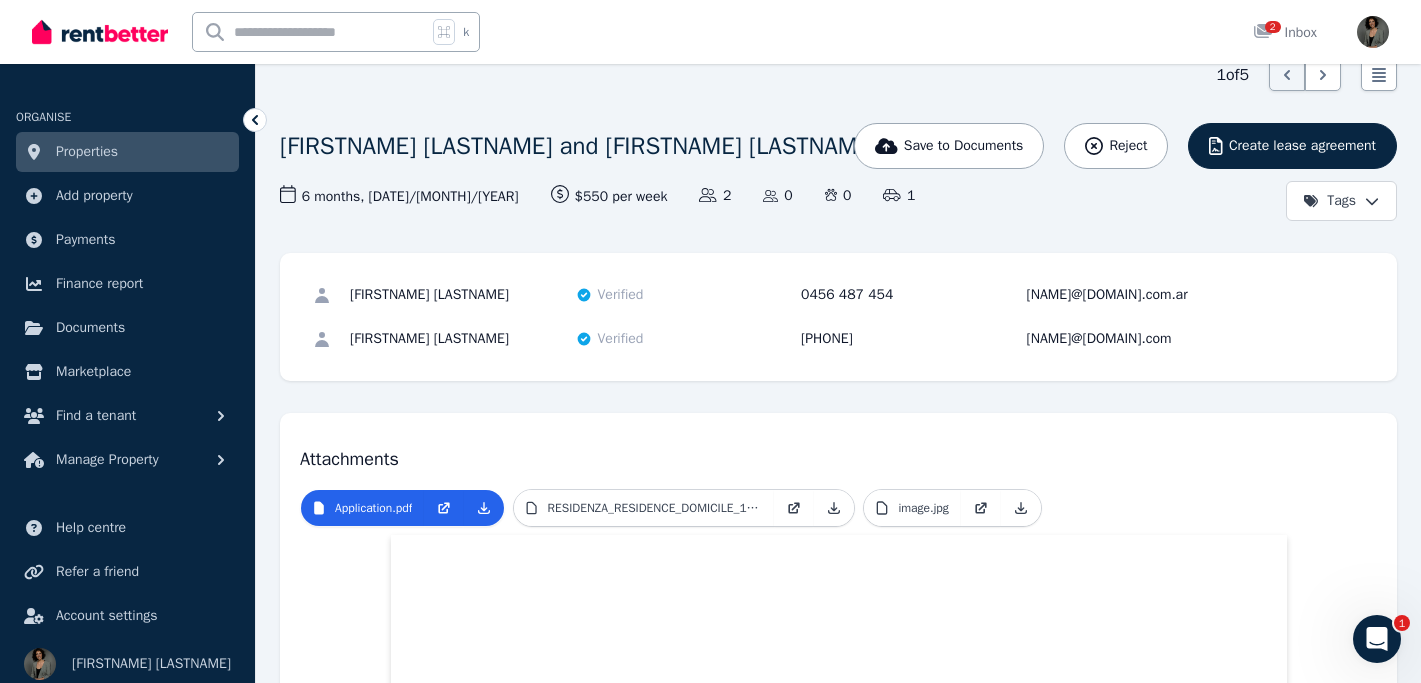 scroll, scrollTop: 77, scrollLeft: 0, axis: vertical 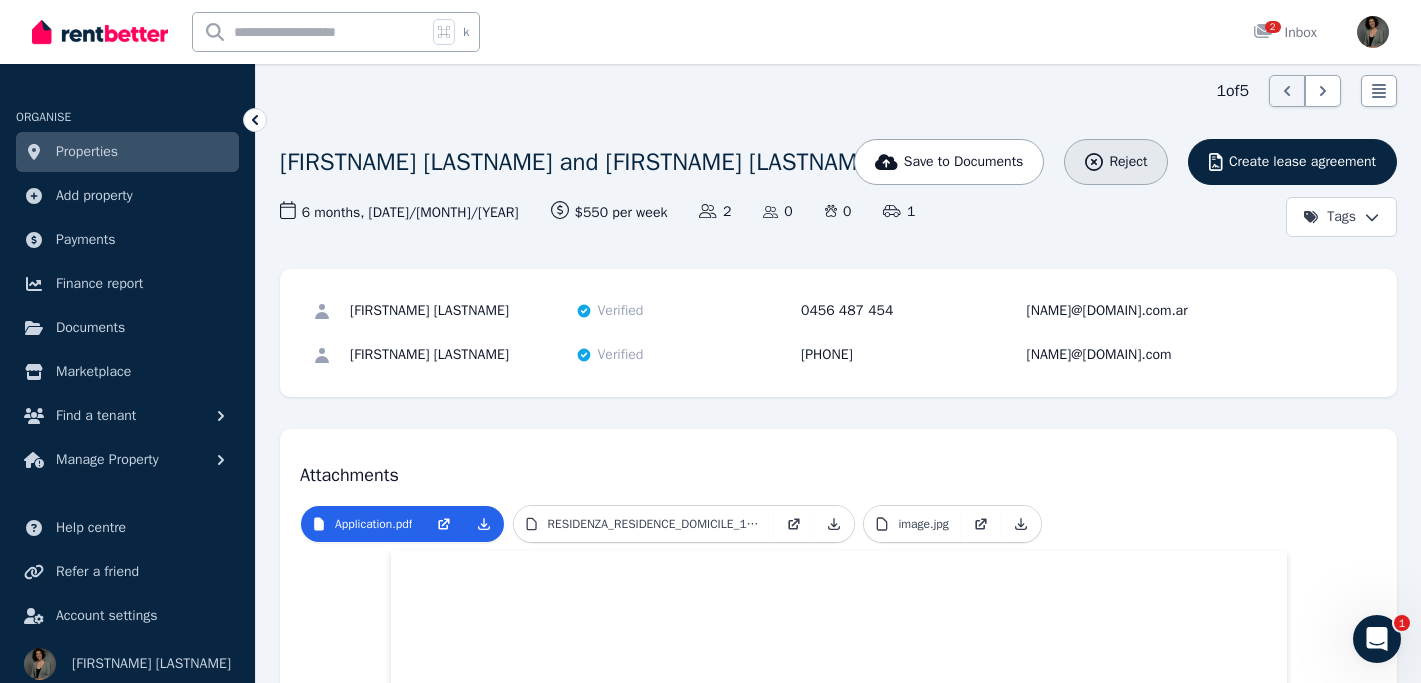 click on "Reject" at bounding box center [1116, 162] 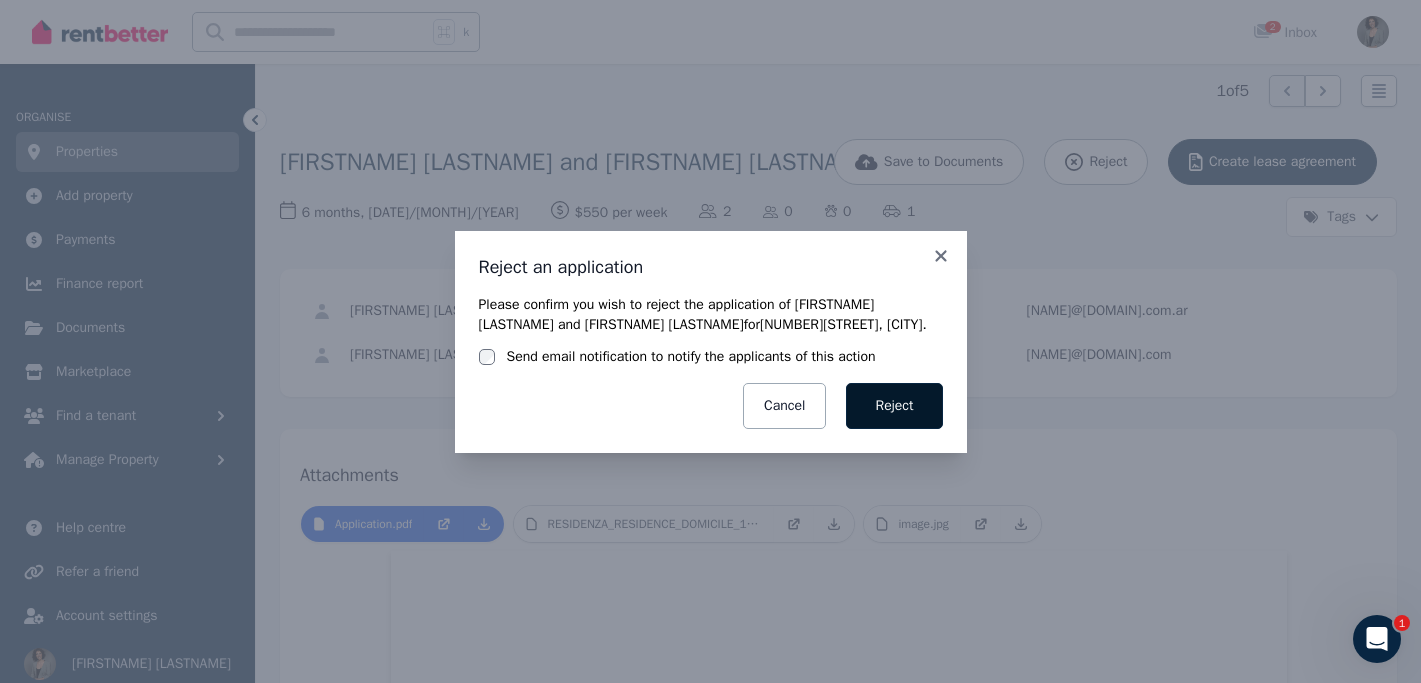 click on "Reject" at bounding box center [894, 406] 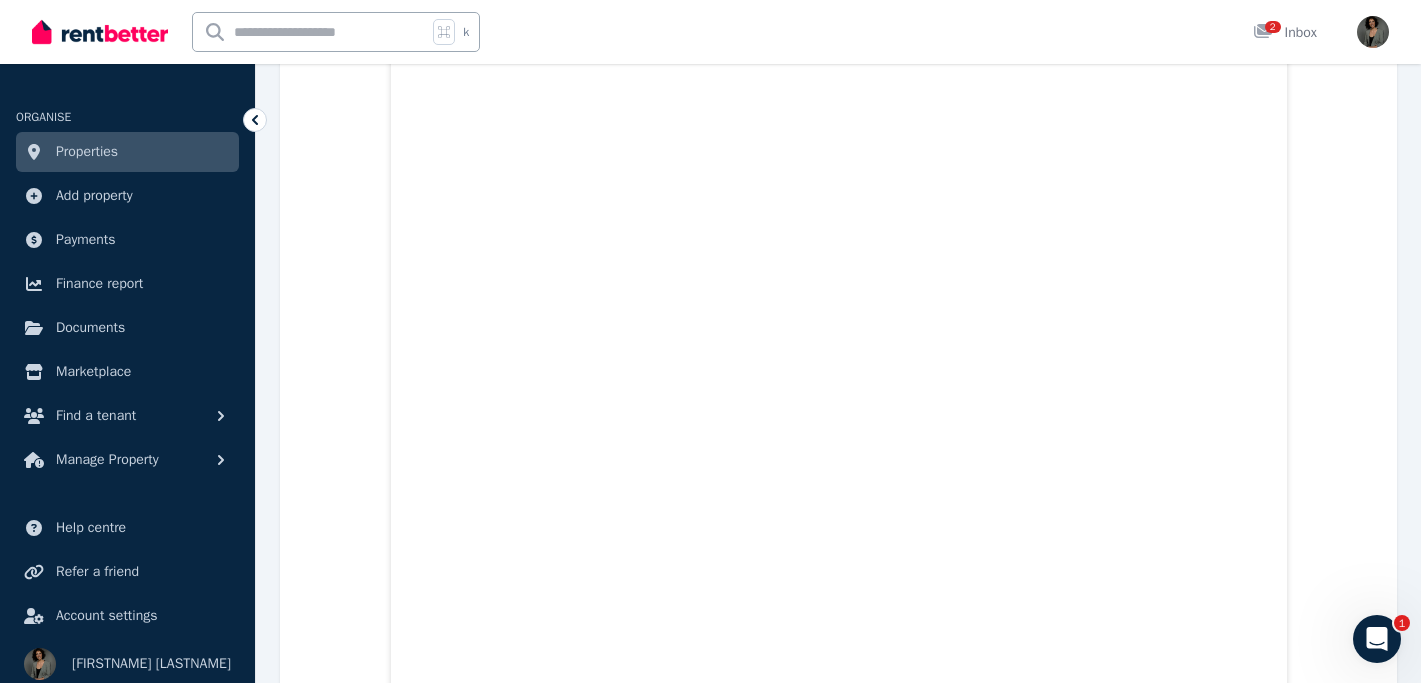 scroll, scrollTop: 1582, scrollLeft: 0, axis: vertical 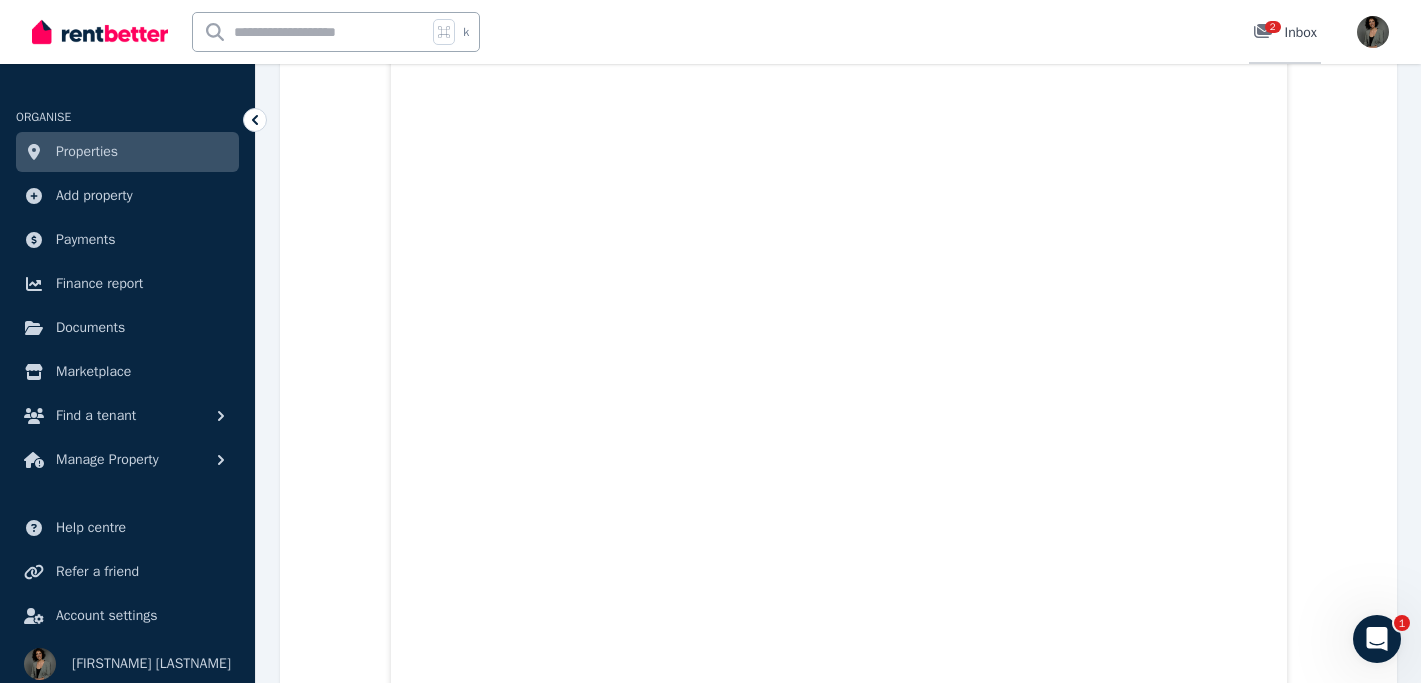 click 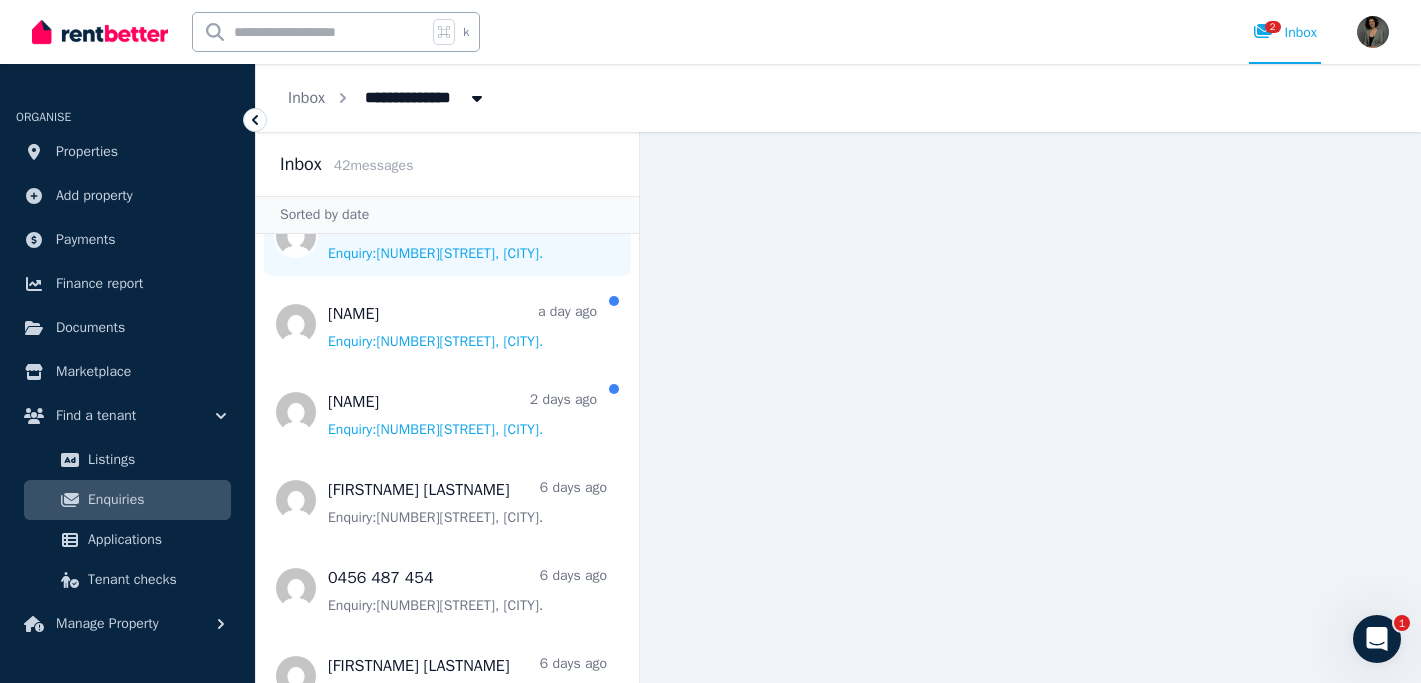 scroll, scrollTop: 225, scrollLeft: 0, axis: vertical 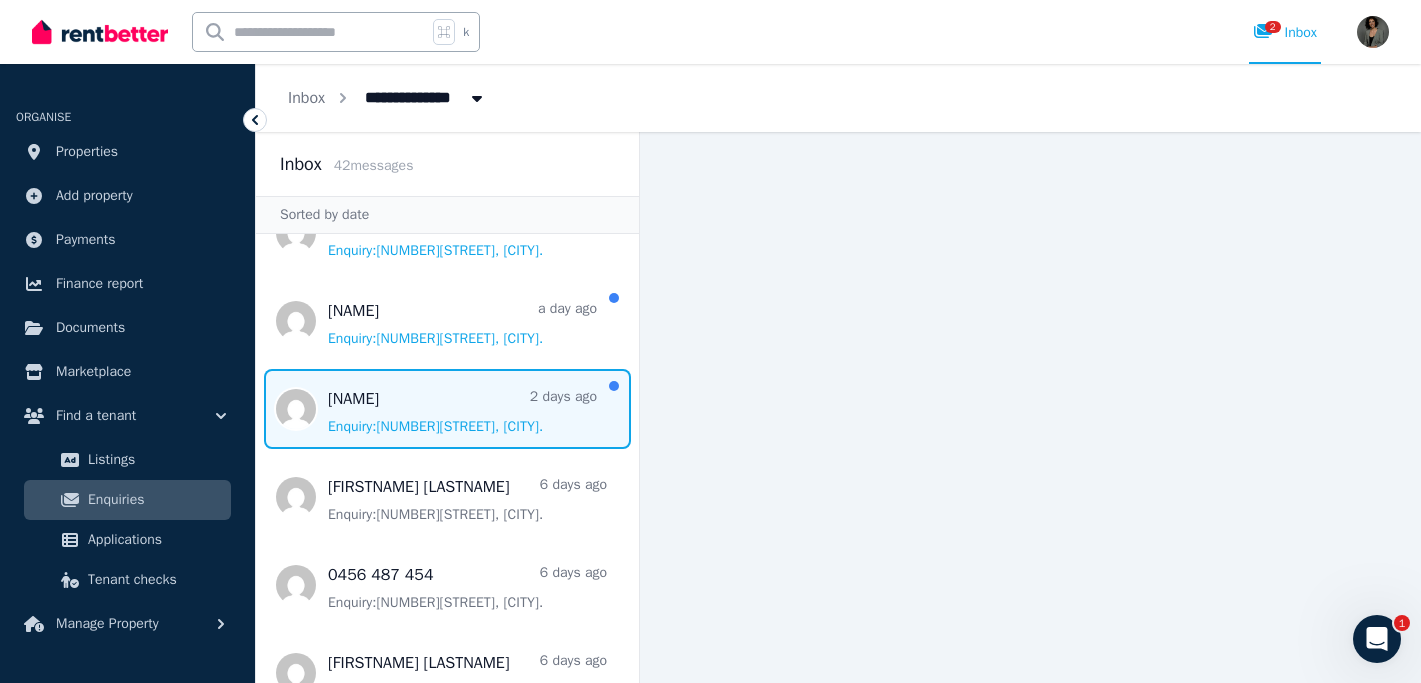 click at bounding box center (447, 409) 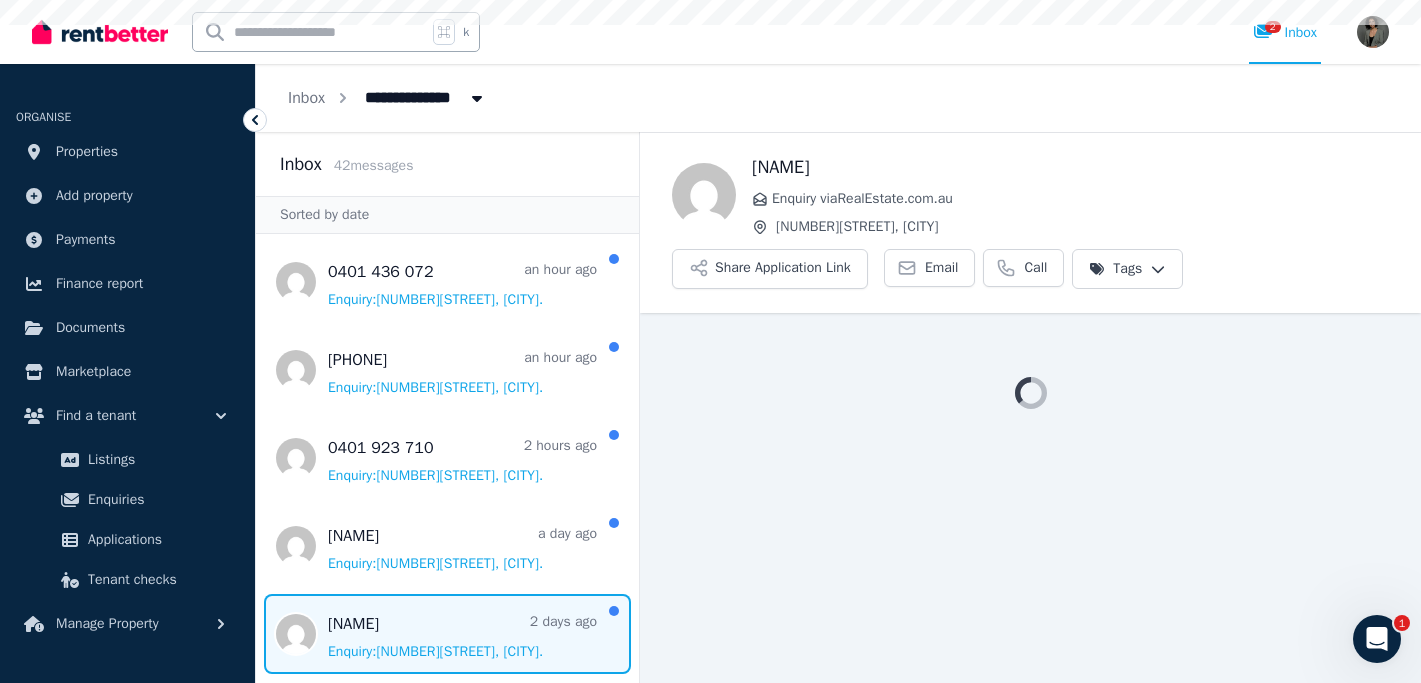 scroll, scrollTop: 0, scrollLeft: 0, axis: both 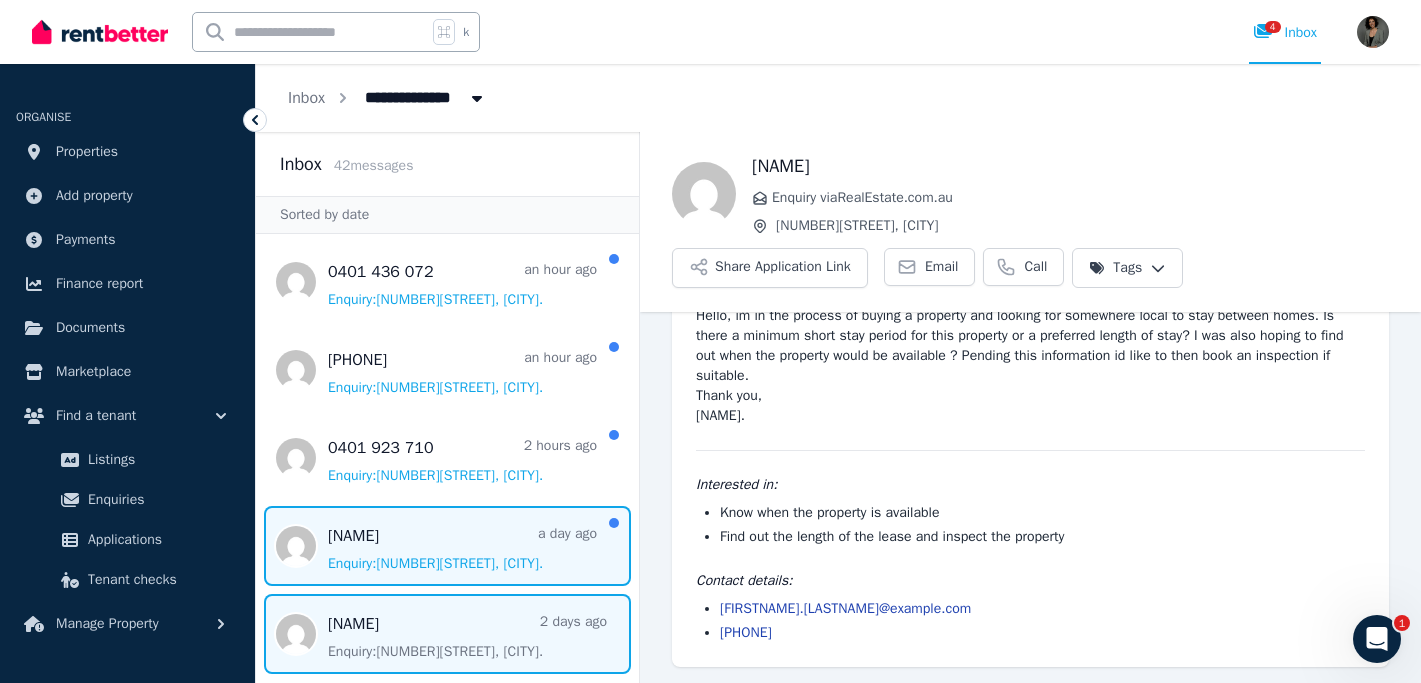 click at bounding box center [447, 546] 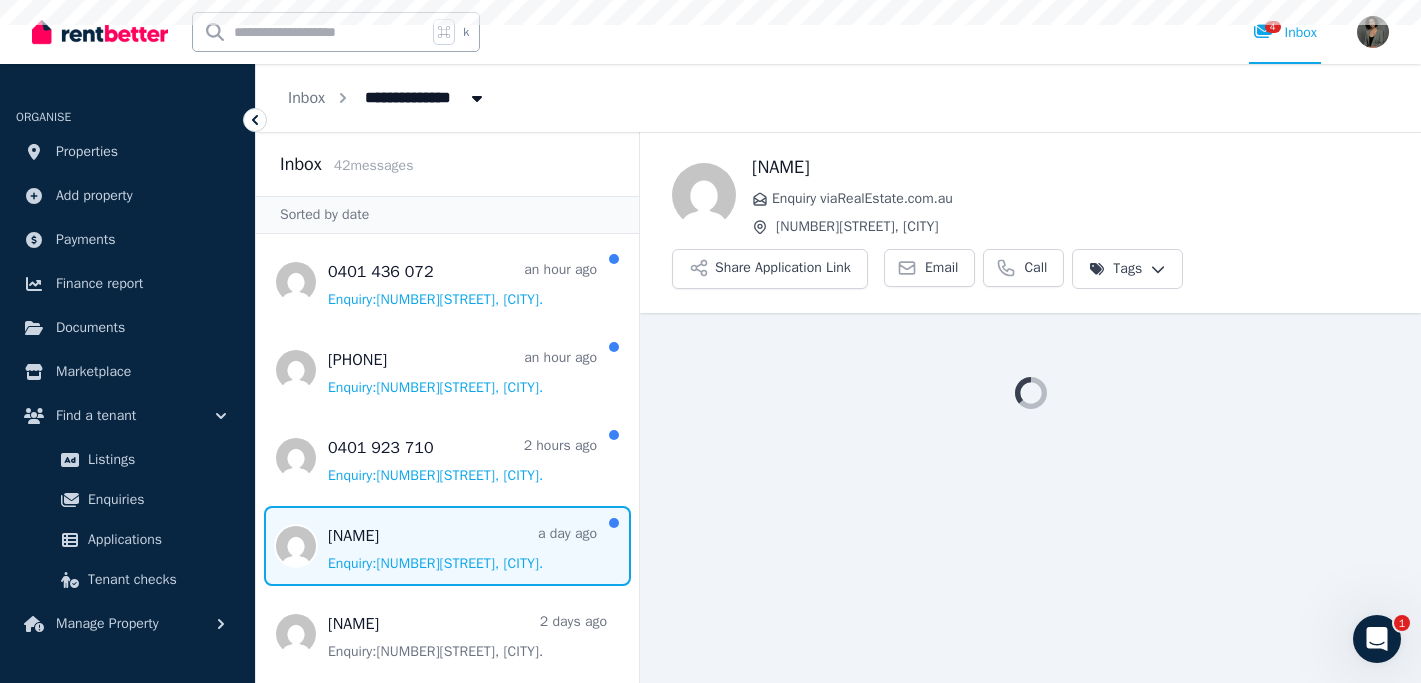 scroll, scrollTop: 0, scrollLeft: 0, axis: both 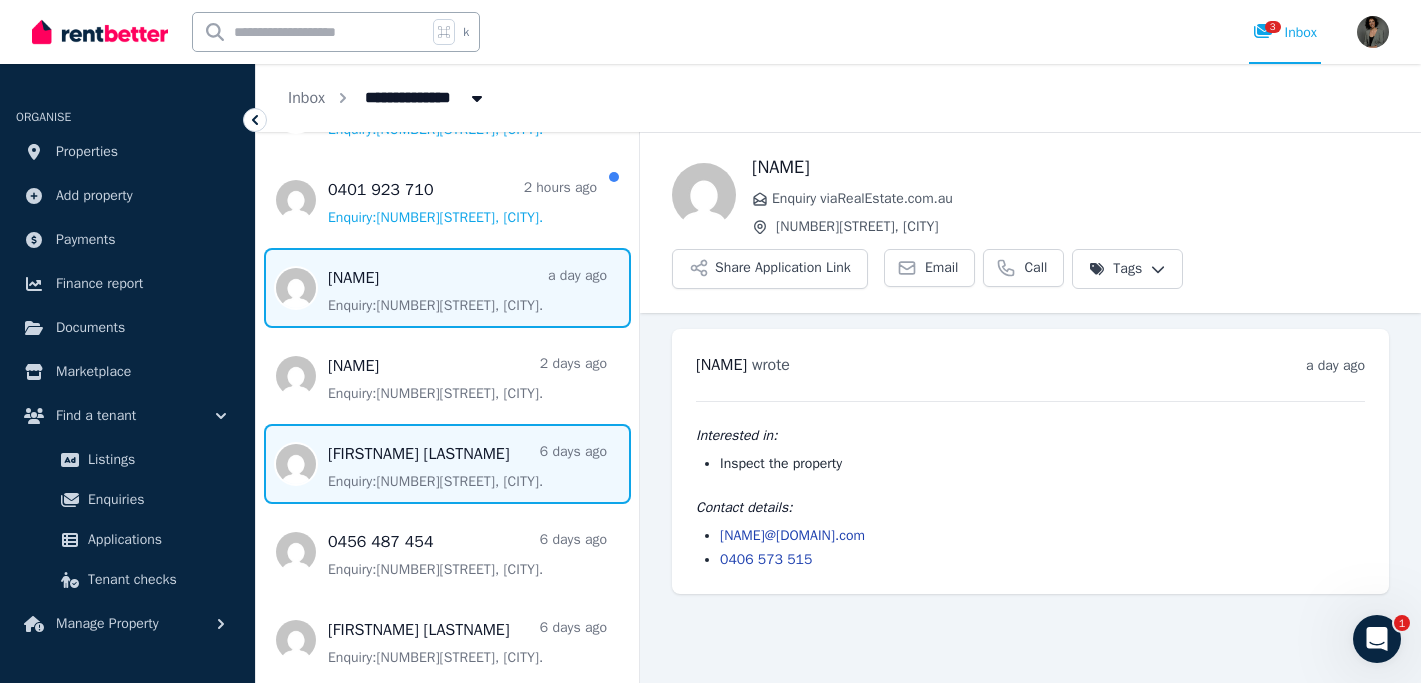 click at bounding box center [447, 464] 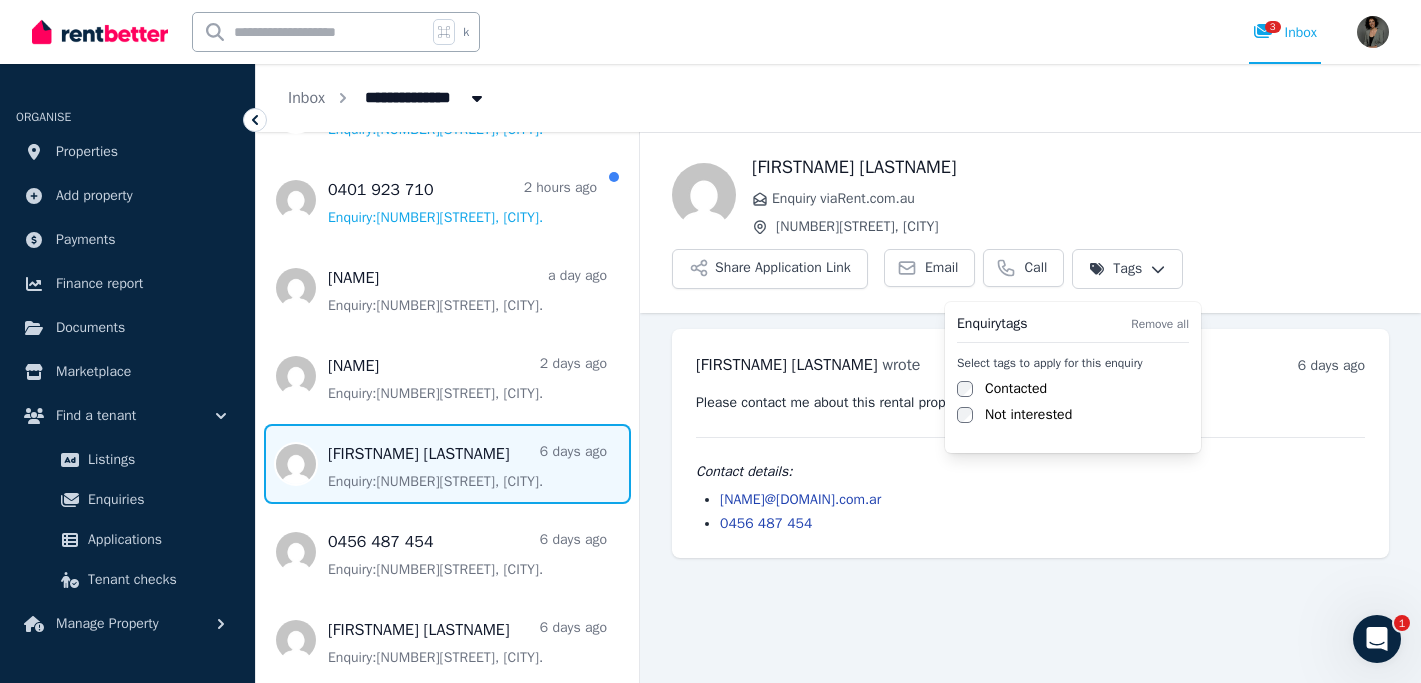 click on "**********" at bounding box center (710, 341) 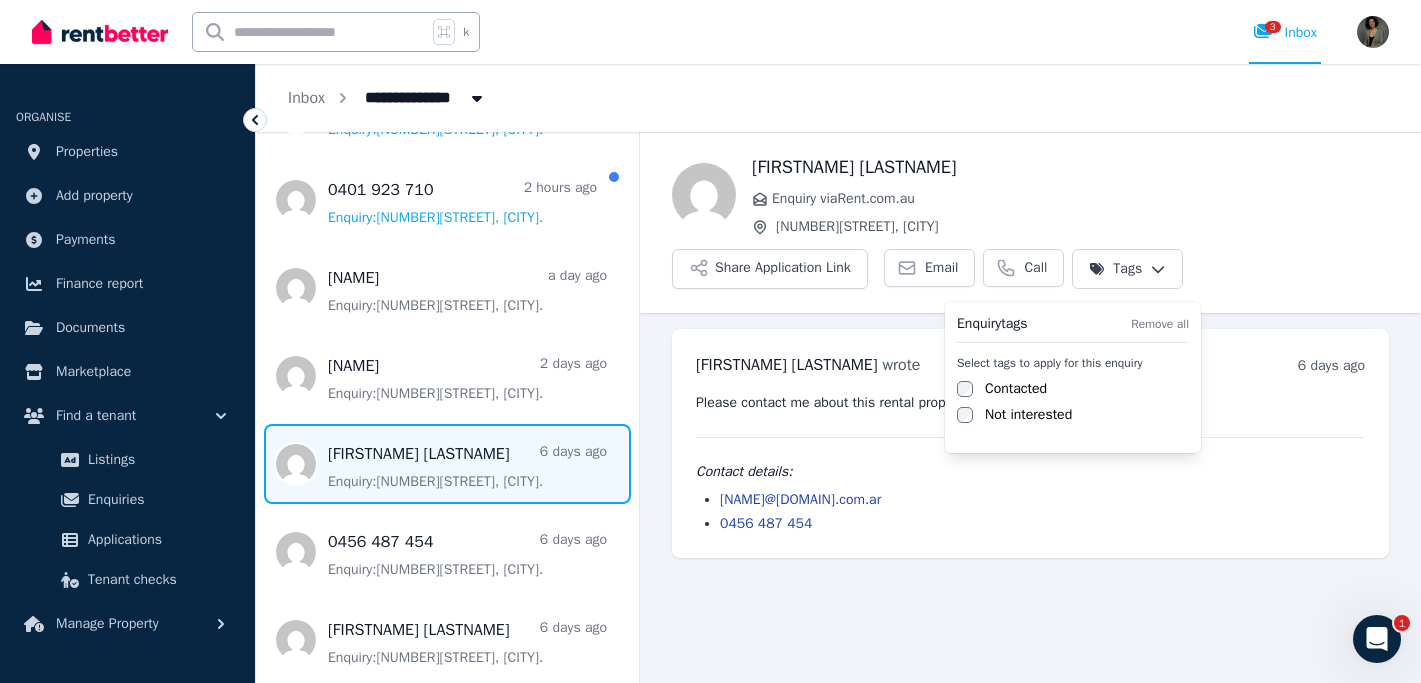click on "Contacted" at bounding box center (1016, 389) 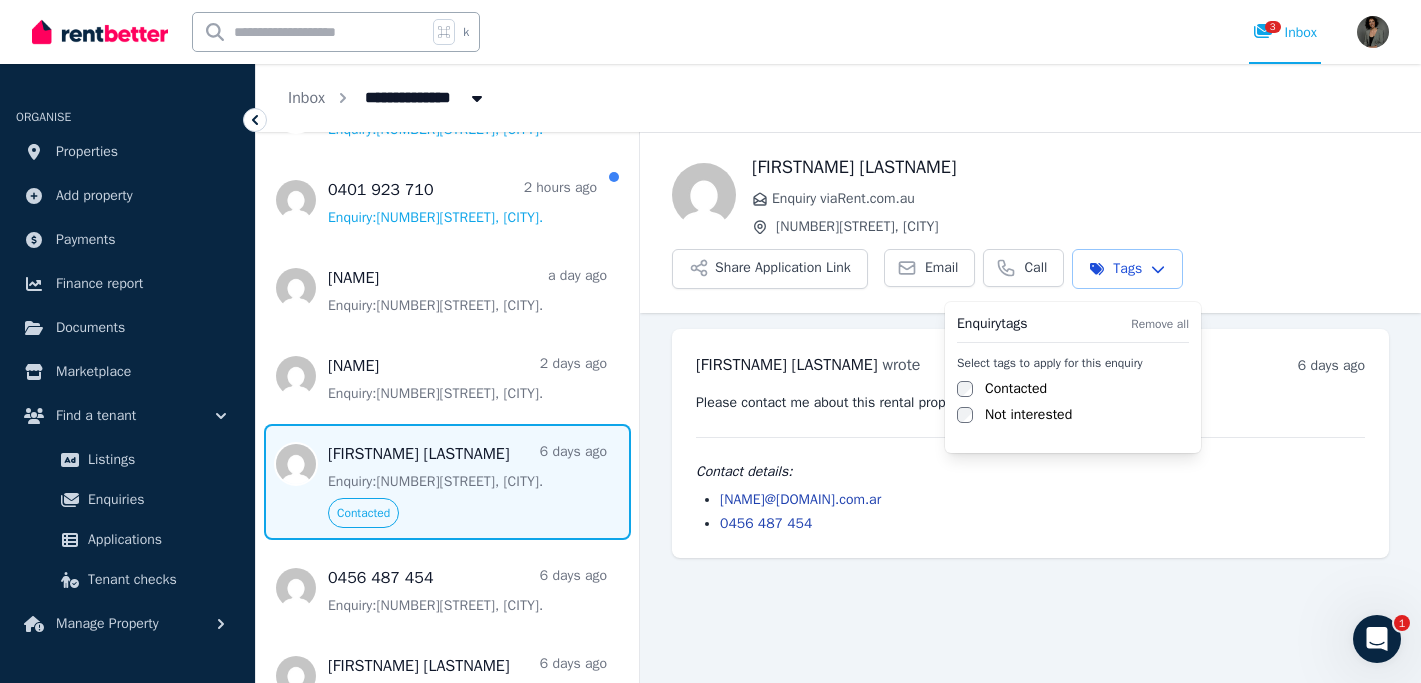 click on "Not interested" at bounding box center [1028, 415] 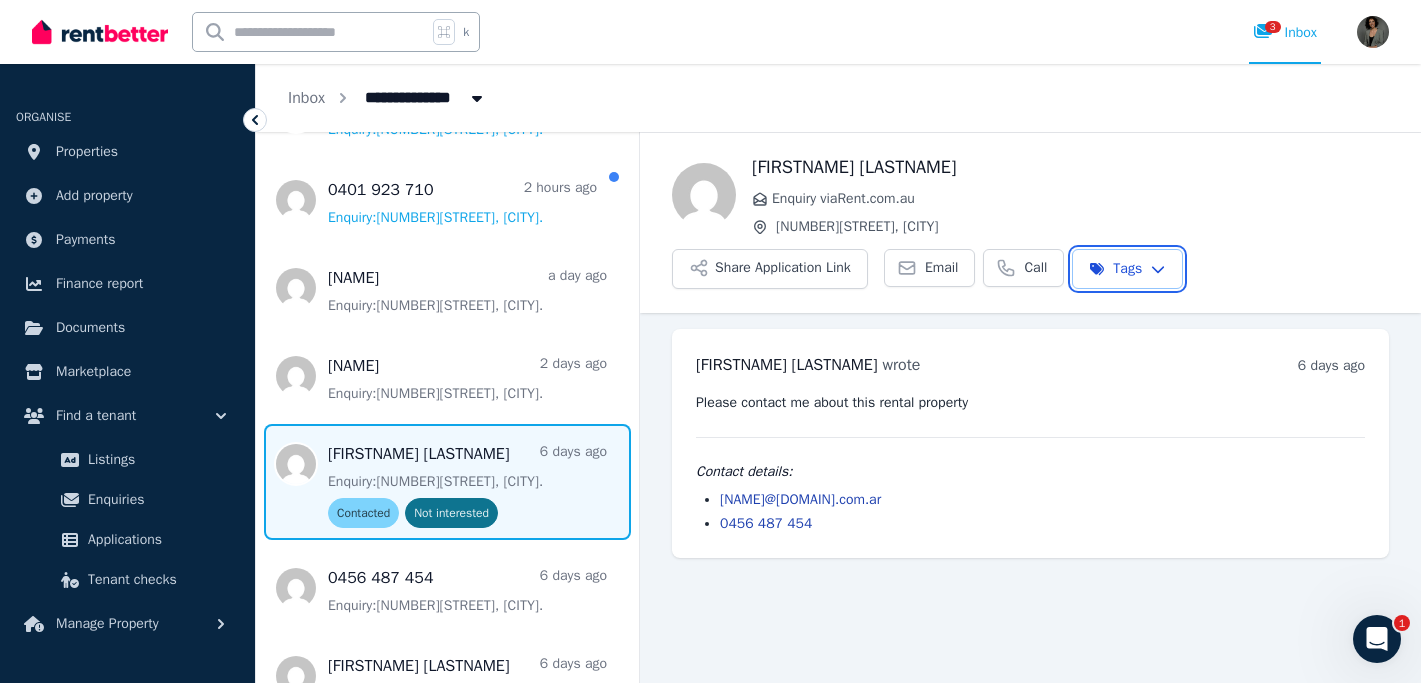 click on "**********" at bounding box center (710, 341) 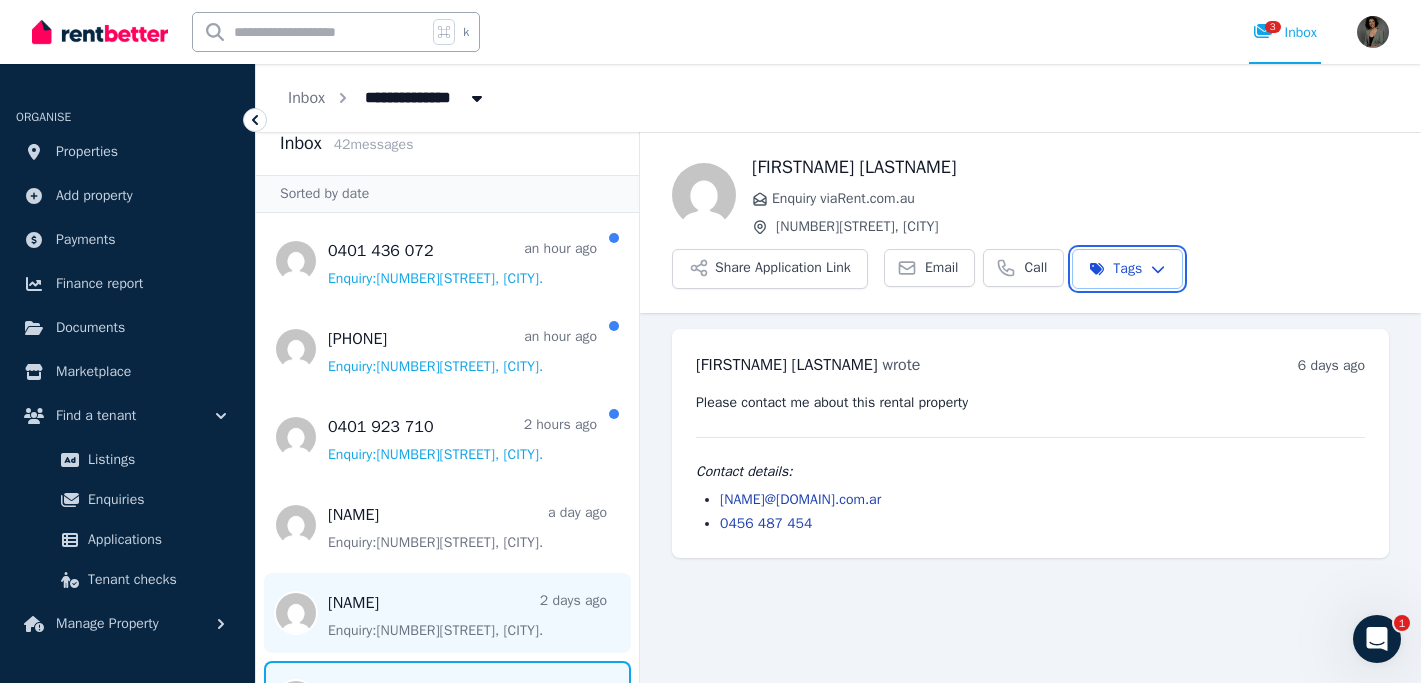 scroll, scrollTop: 14, scrollLeft: 0, axis: vertical 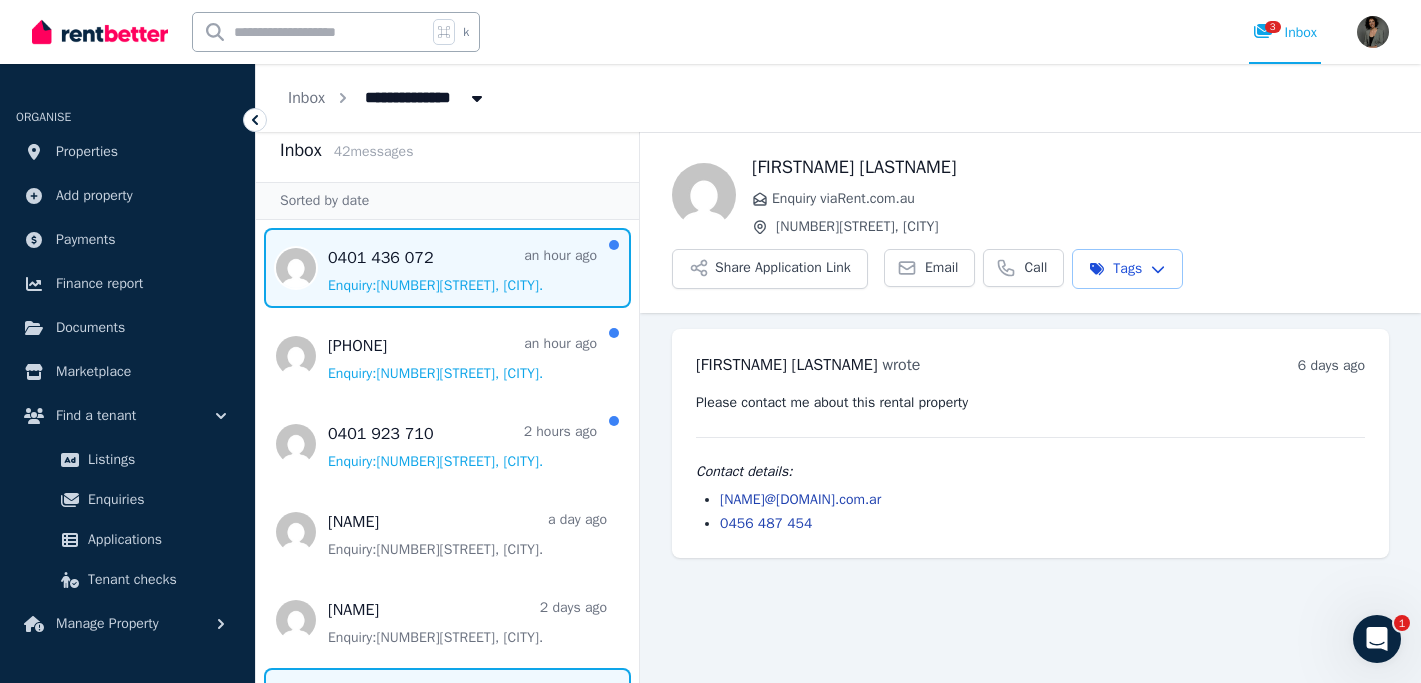 click at bounding box center (447, 268) 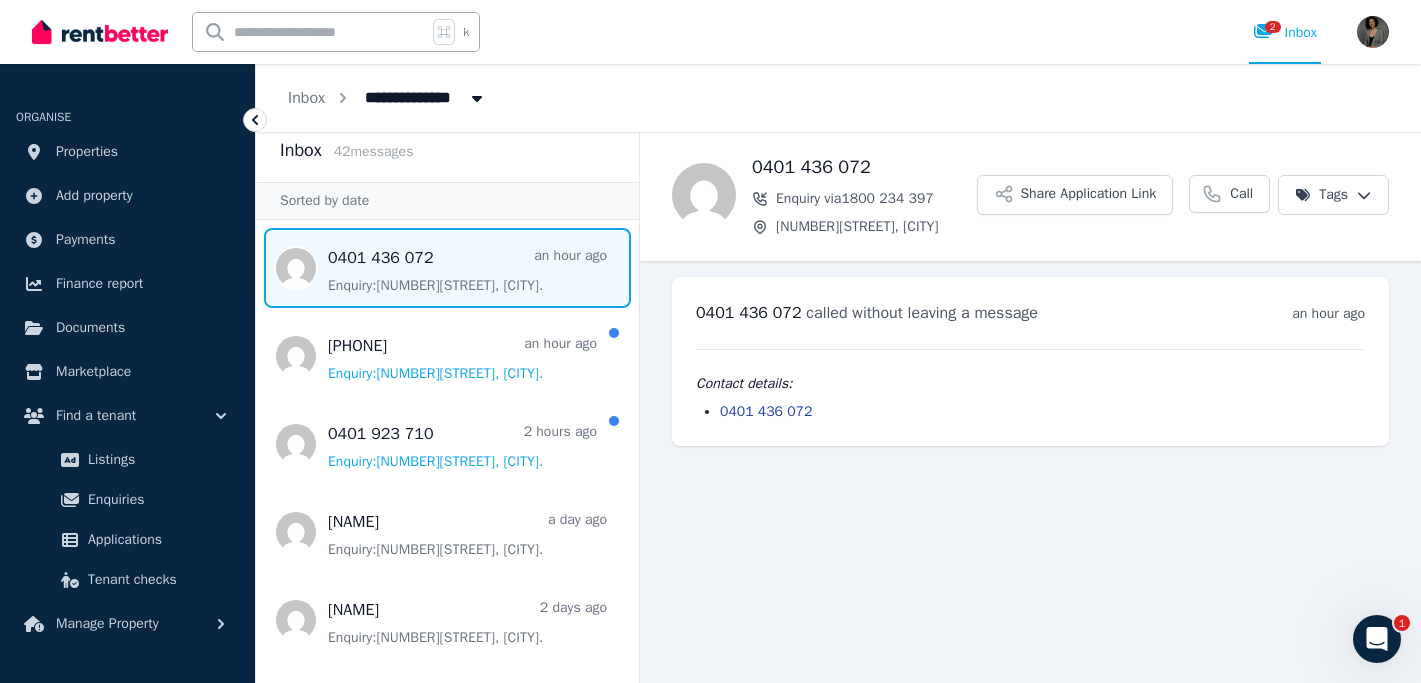 click at bounding box center (447, 268) 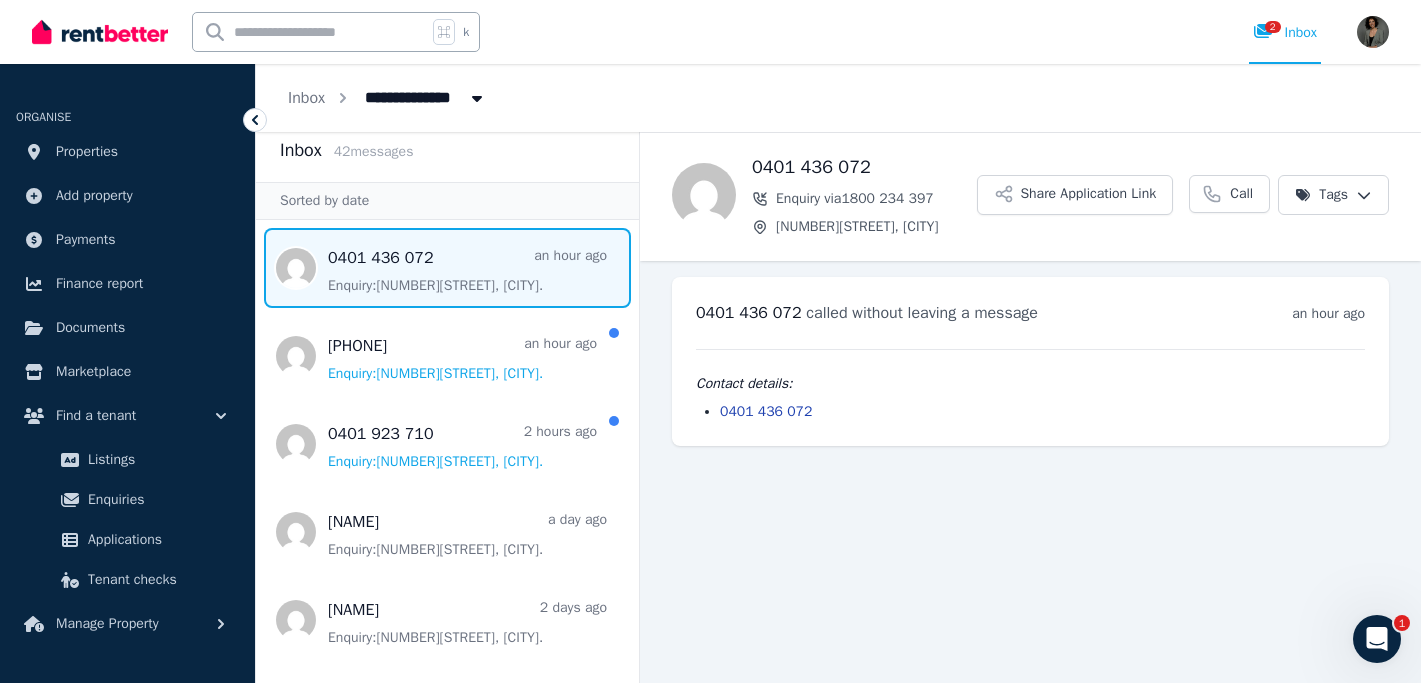click on "**********" at bounding box center [710, 341] 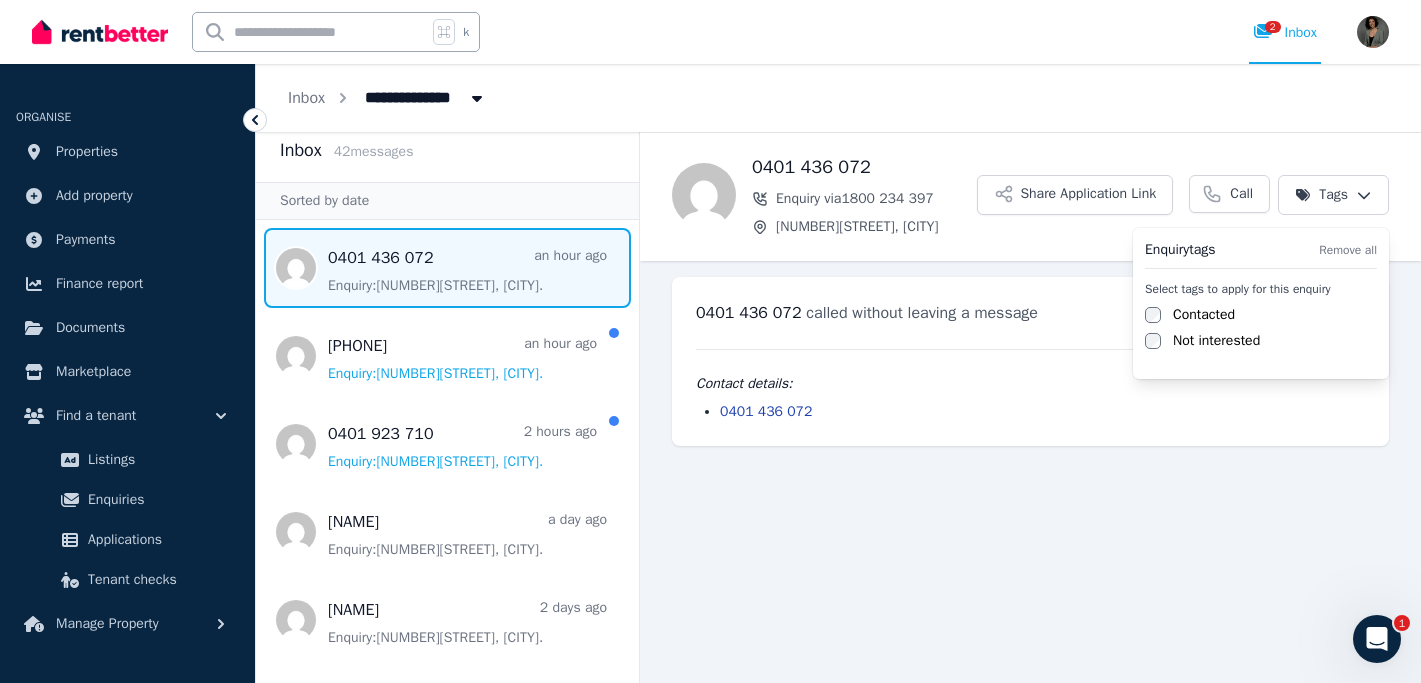 click on "Contacted" at bounding box center (1204, 315) 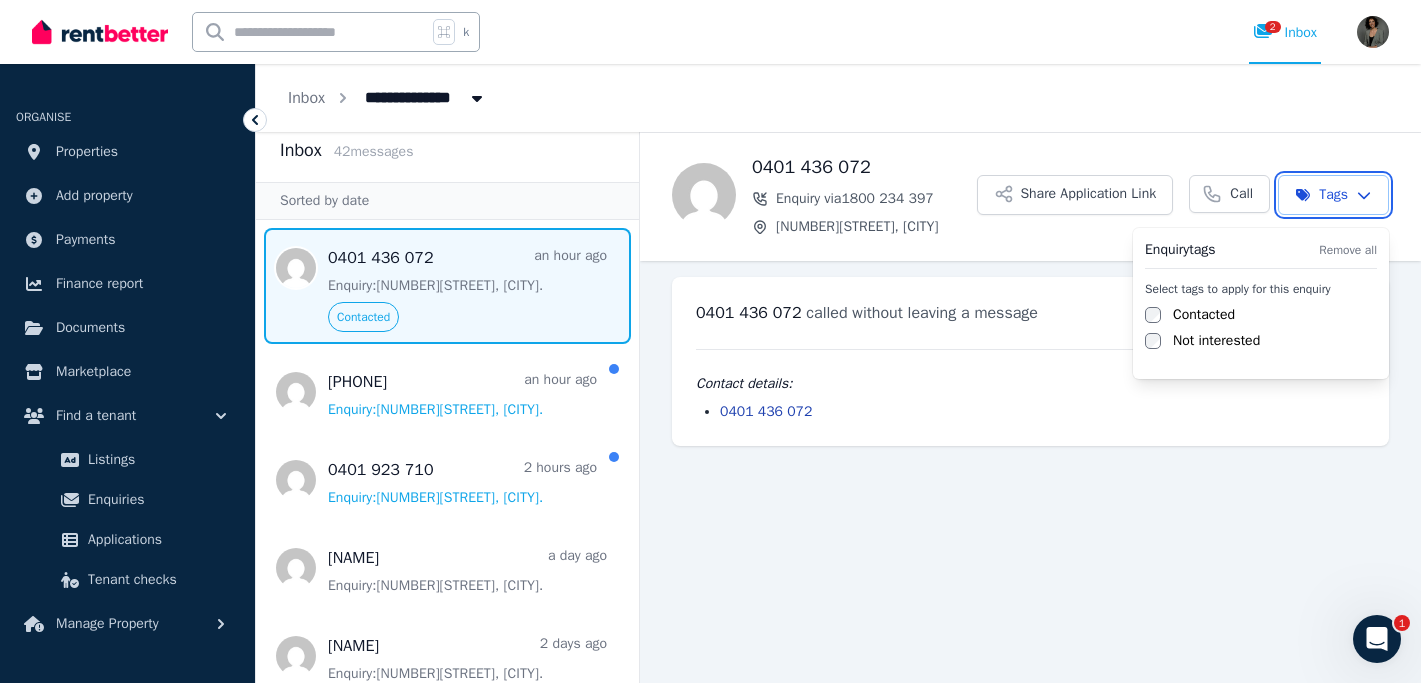 click on "**********" at bounding box center [710, 341] 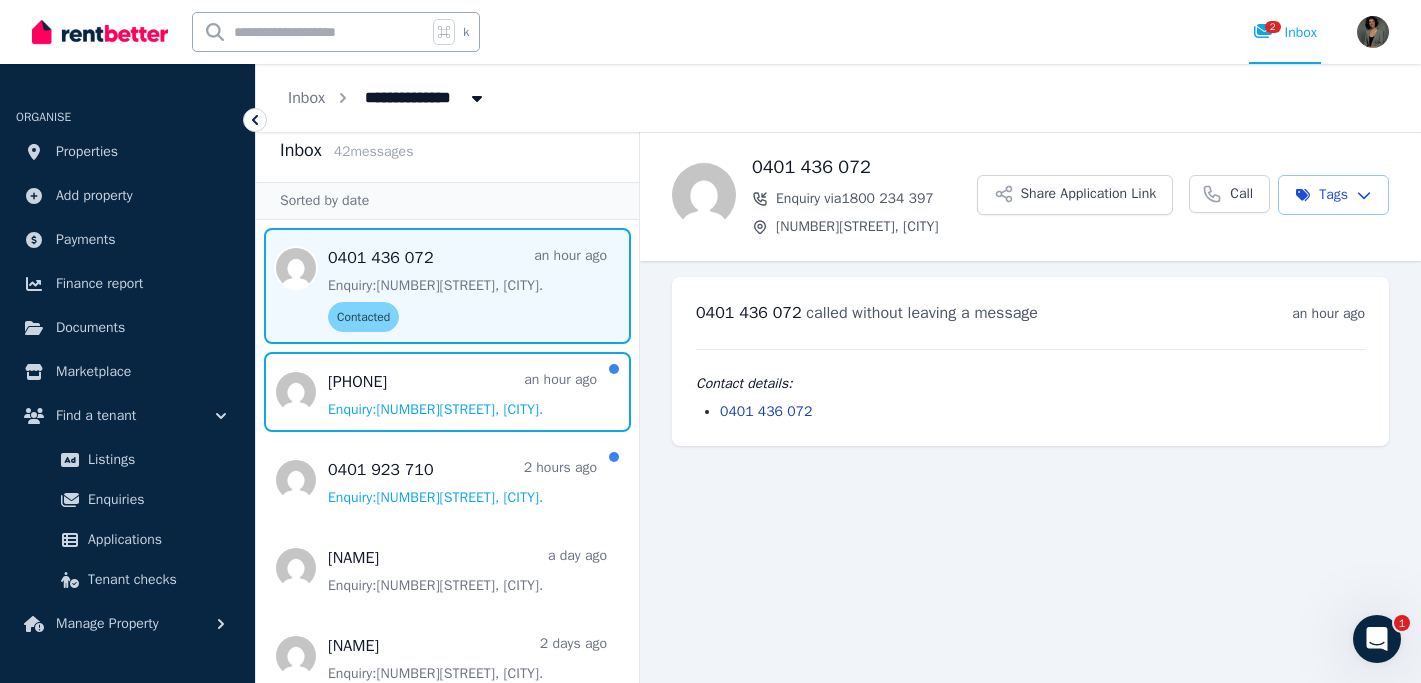 click at bounding box center [447, 392] 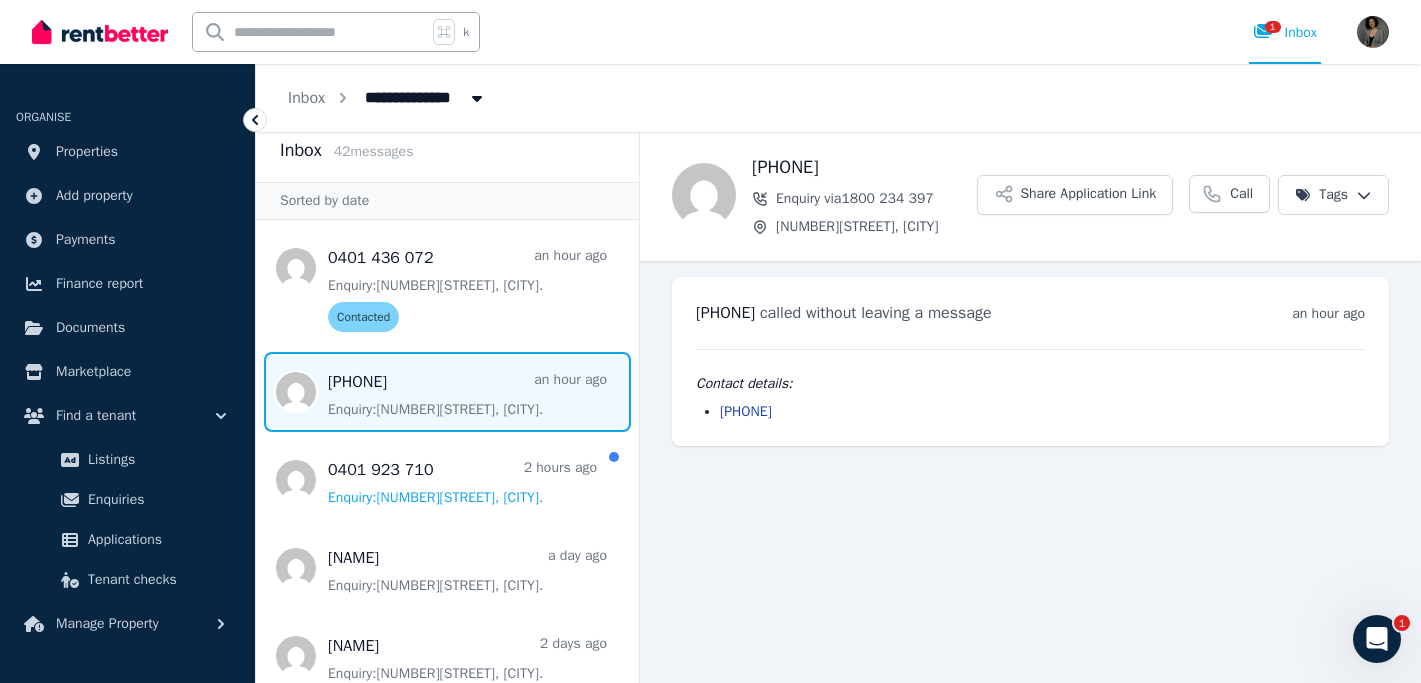 click on "**********" at bounding box center [710, 341] 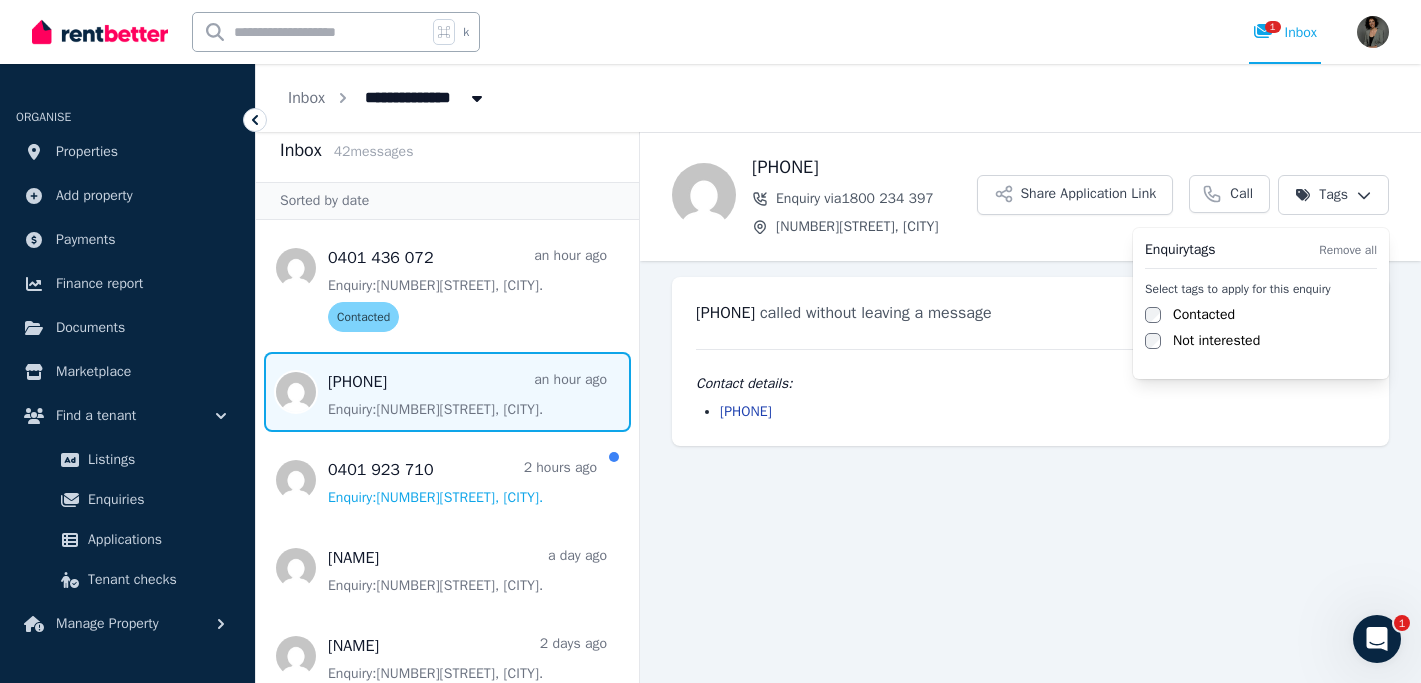 click on "Contacted" at bounding box center [1204, 315] 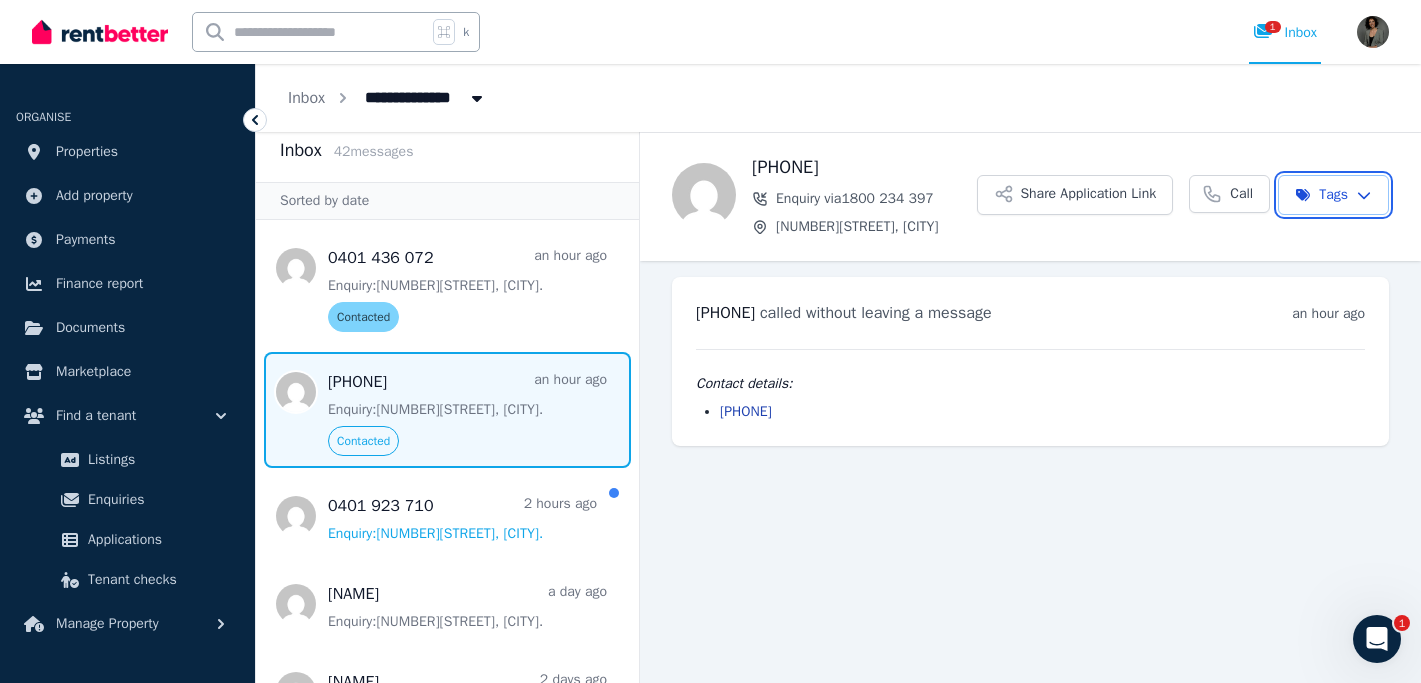 click on "**********" at bounding box center [710, 341] 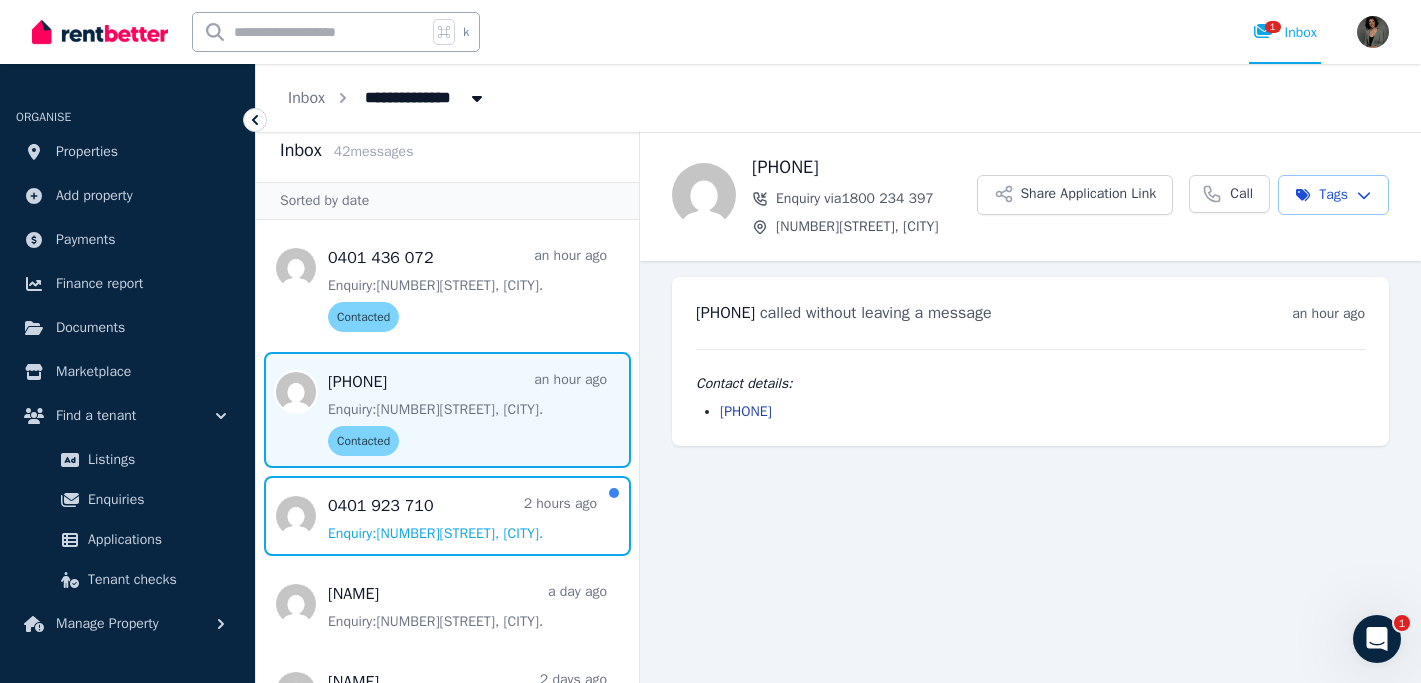 click at bounding box center [447, 516] 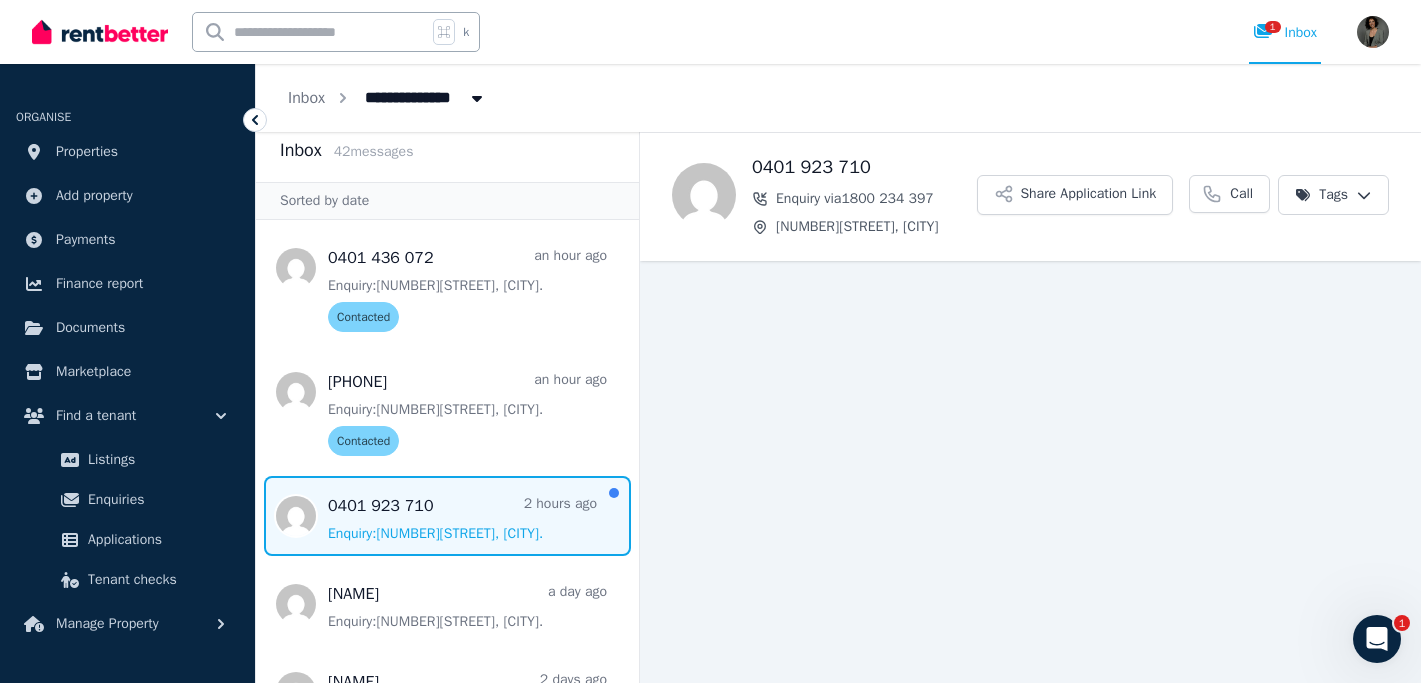 click on "**********" at bounding box center [710, 341] 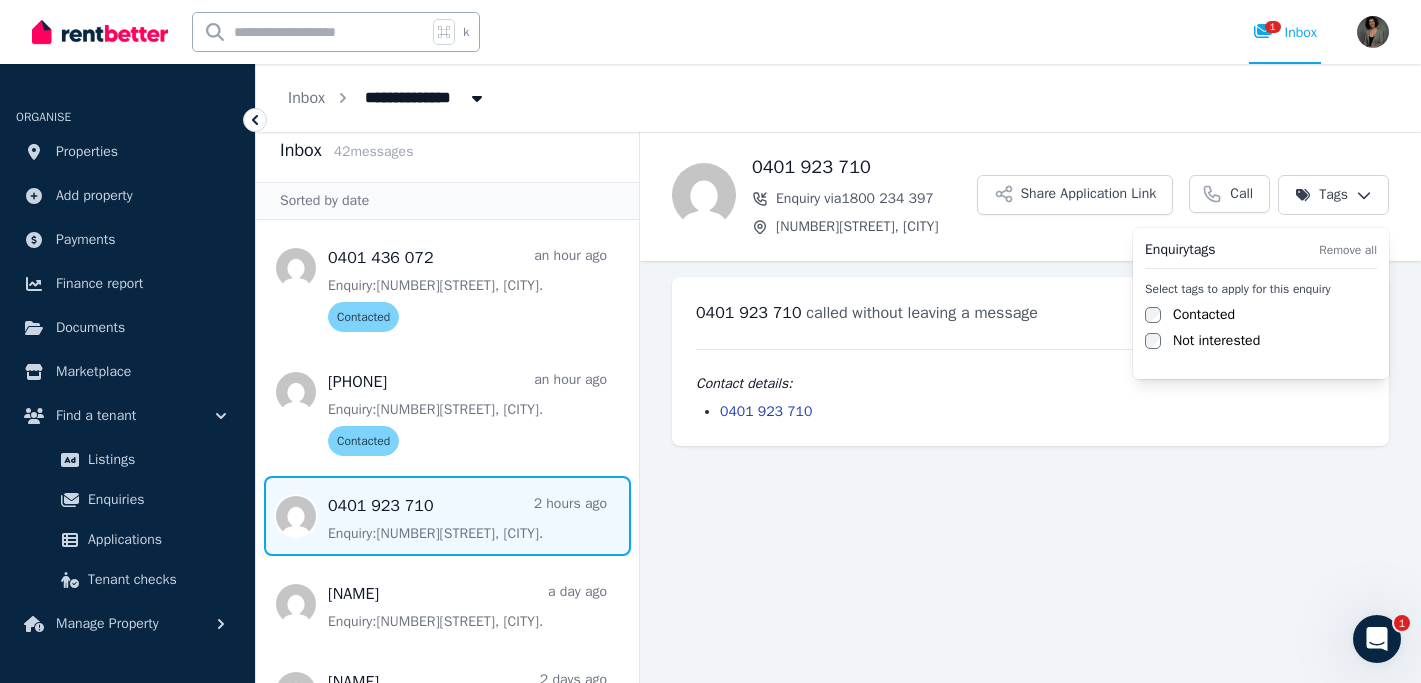 click on "Contacted" at bounding box center [1204, 315] 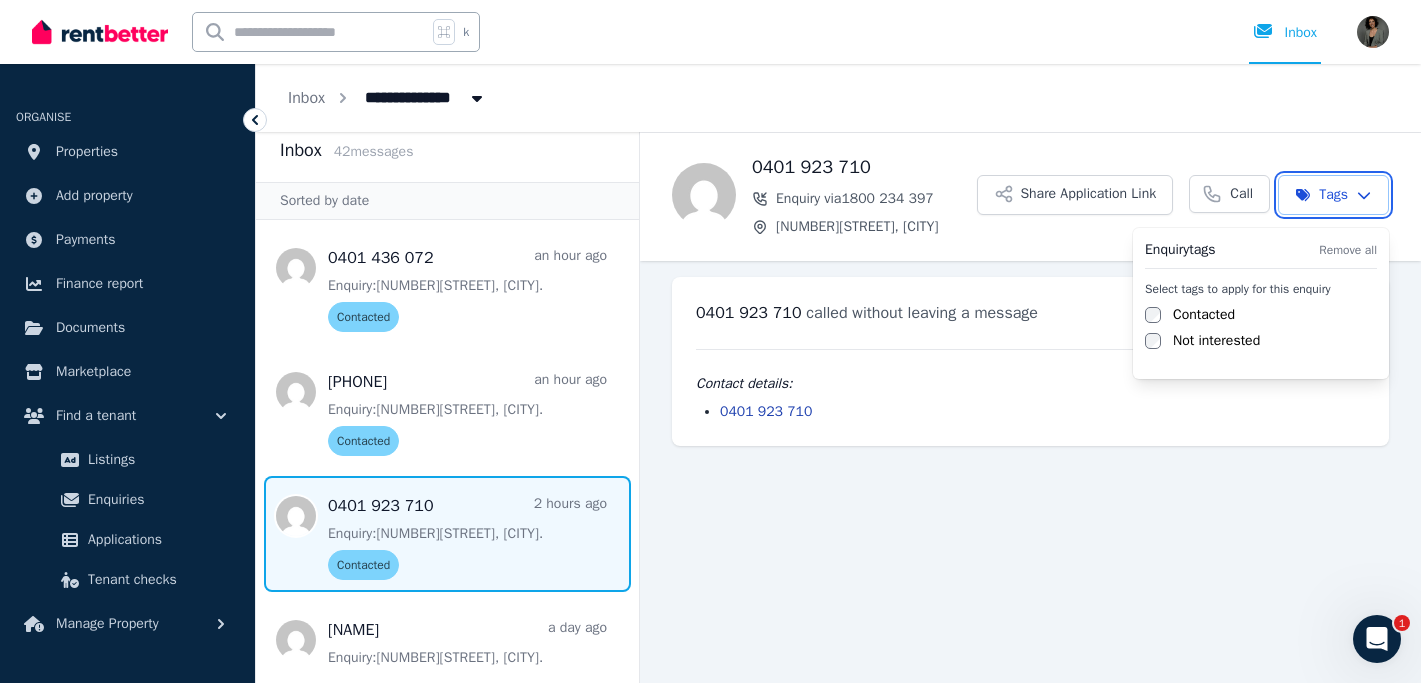 click on "**********" at bounding box center (710, 341) 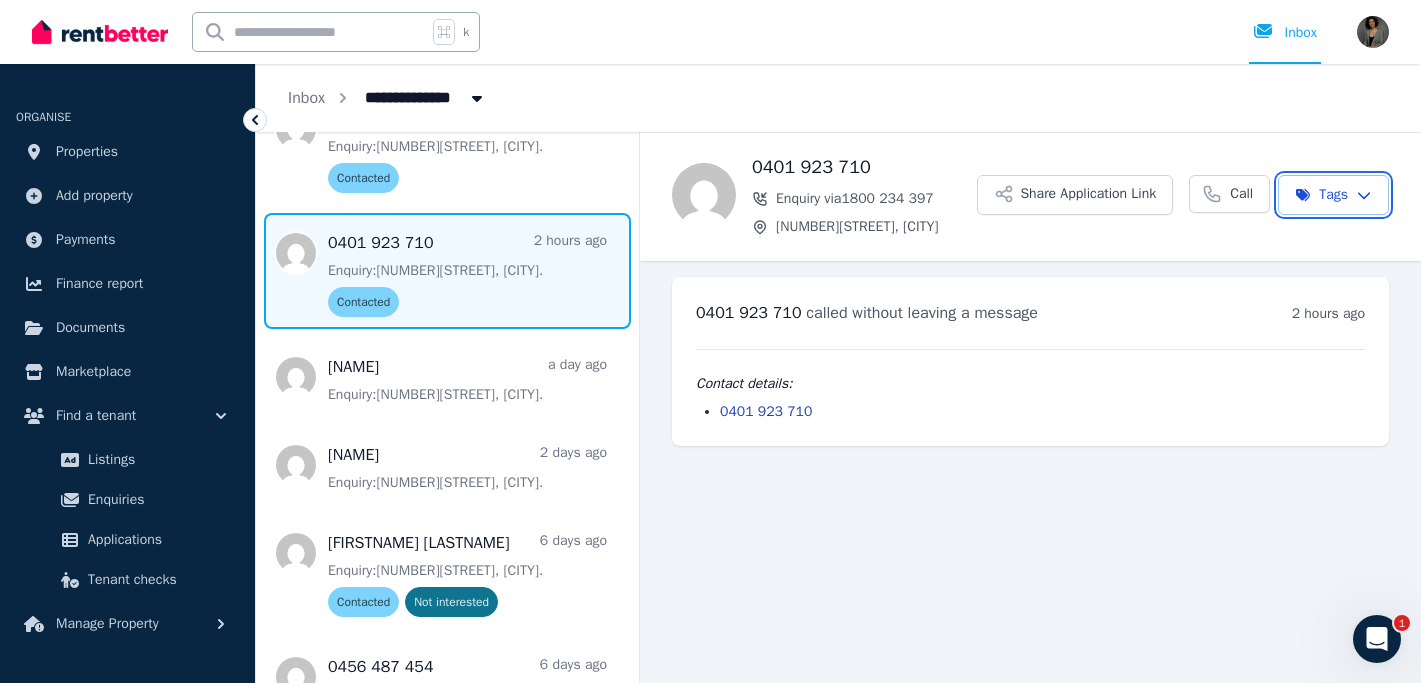 scroll, scrollTop: 284, scrollLeft: 0, axis: vertical 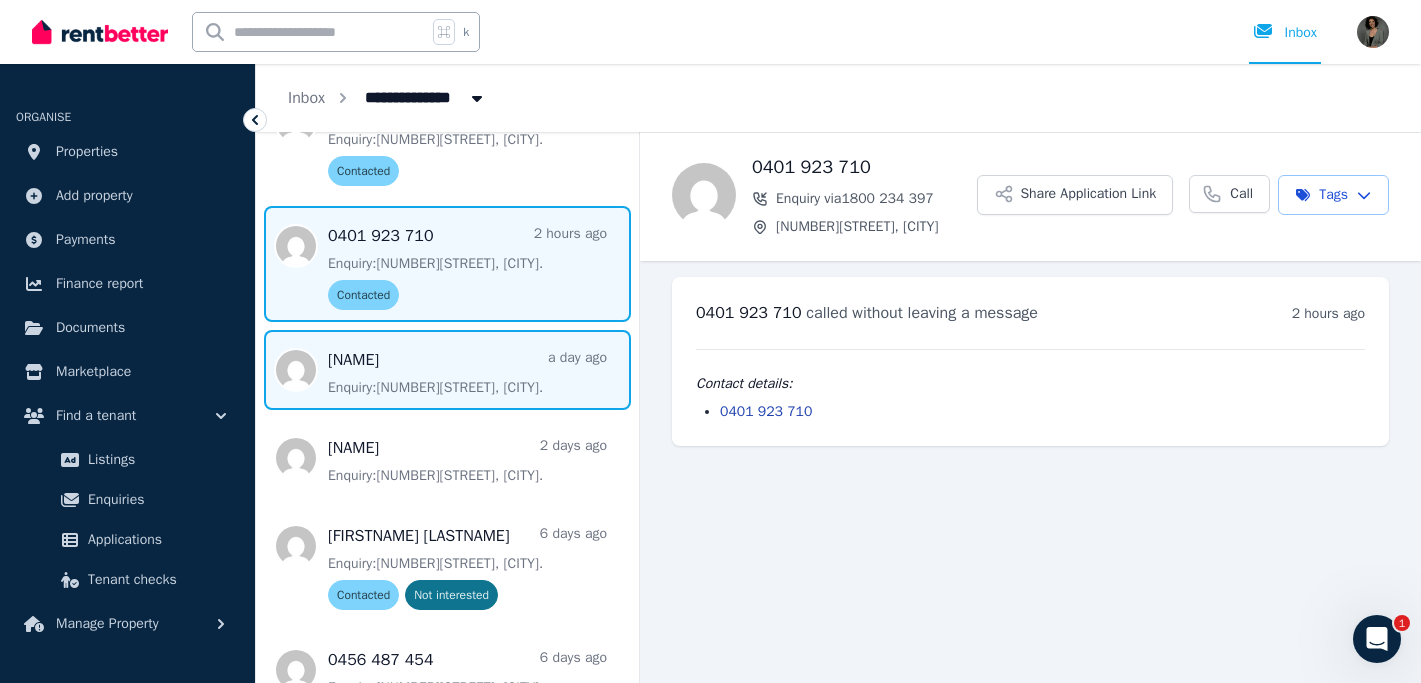 click at bounding box center (447, 370) 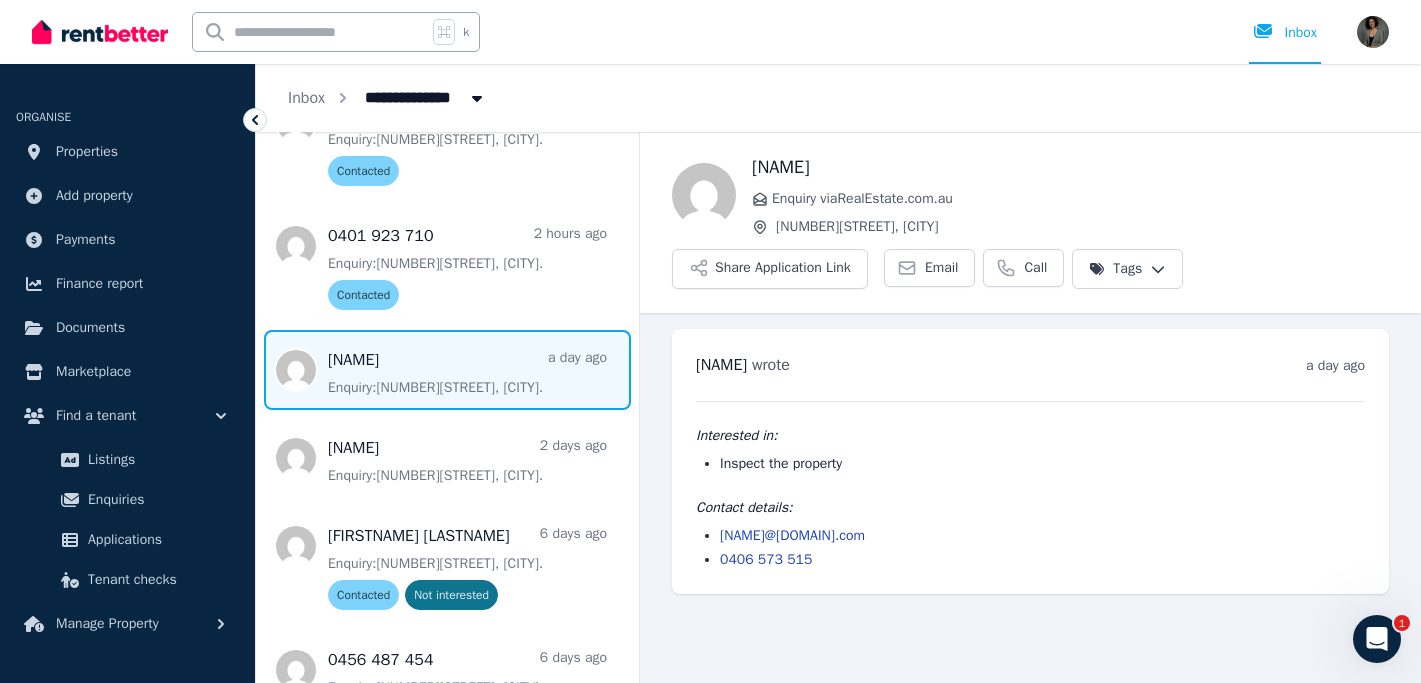 drag, startPoint x: 908, startPoint y: 537, endPoint x: 718, endPoint y: 524, distance: 190.44421 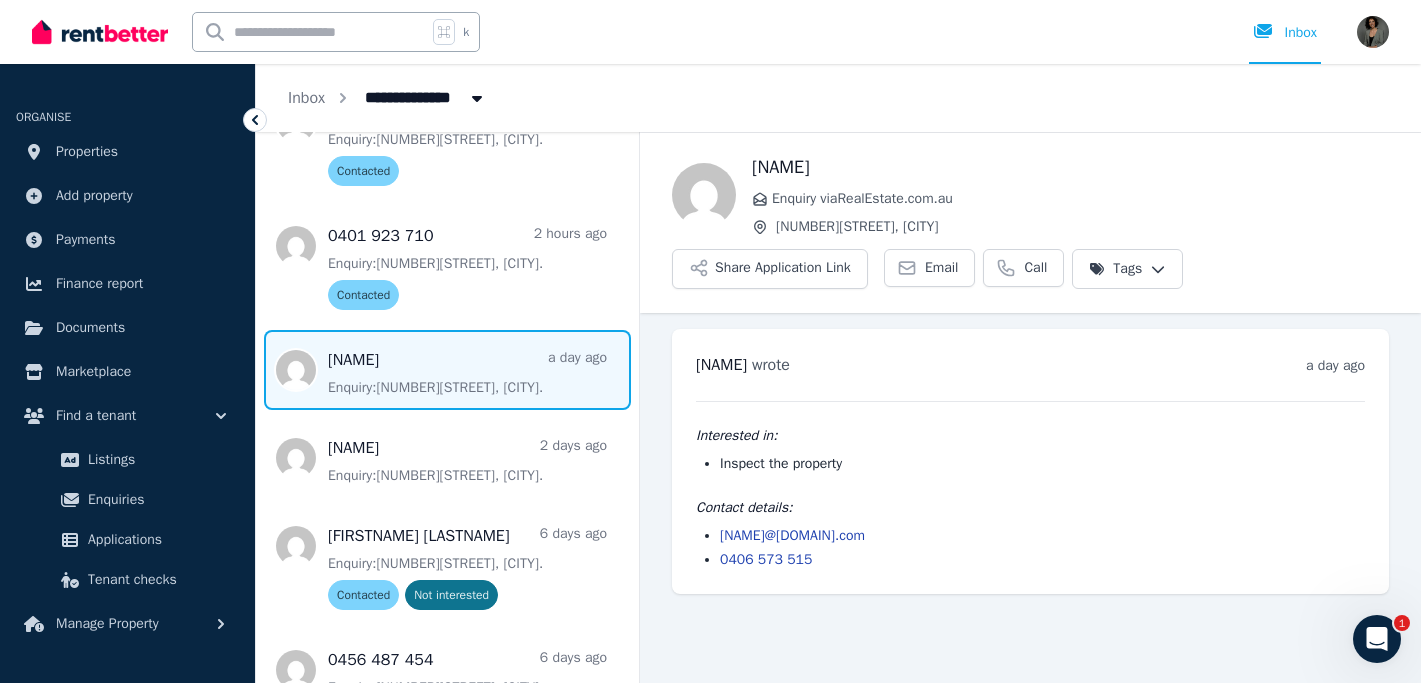 click on "Contact details: [NAME]@[DOMAIN].com [PHONE]" at bounding box center (1030, 534) 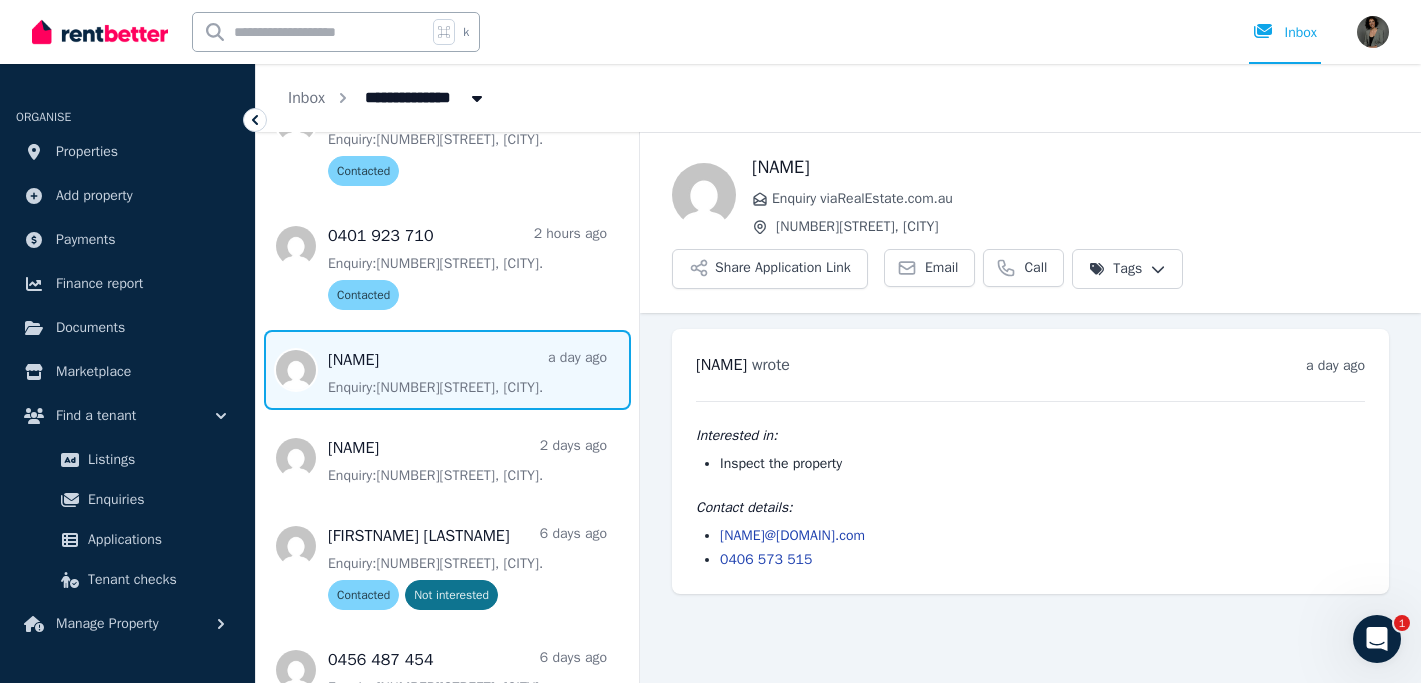 copy on "[NAME]@[DOMAIN].com" 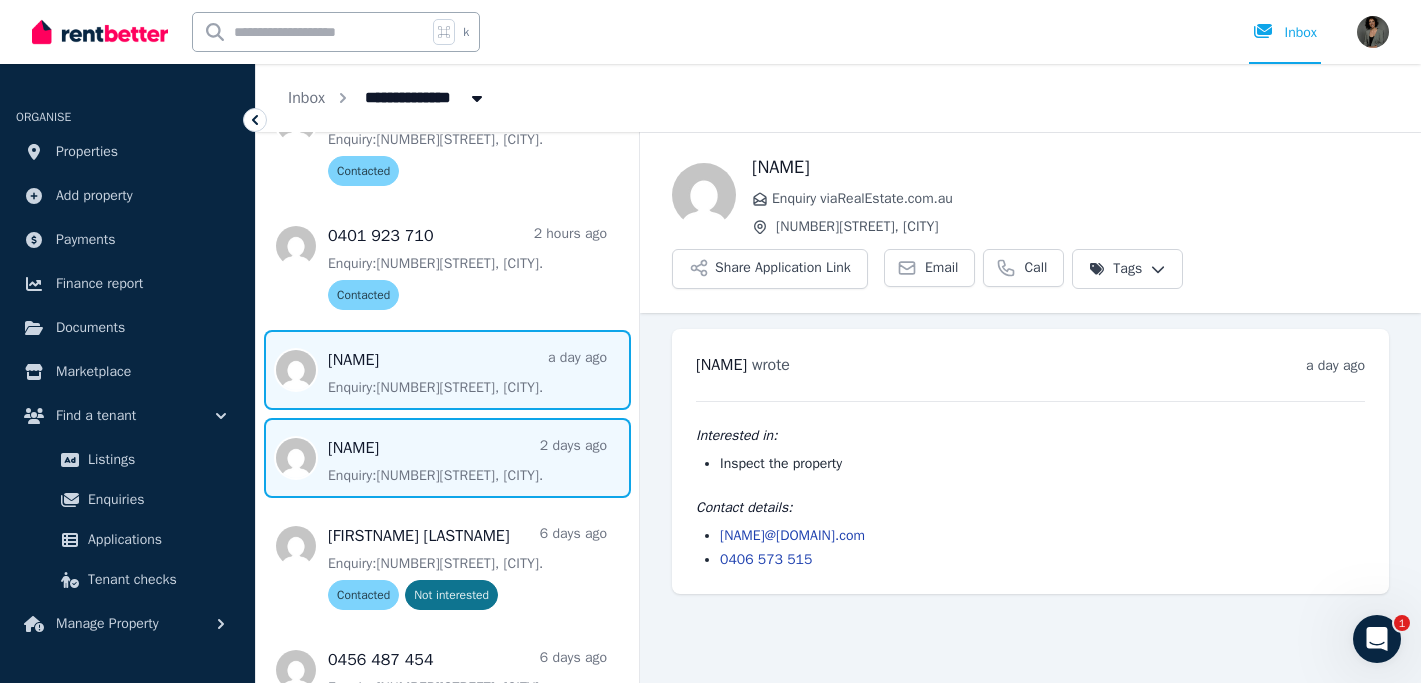 click at bounding box center (447, 458) 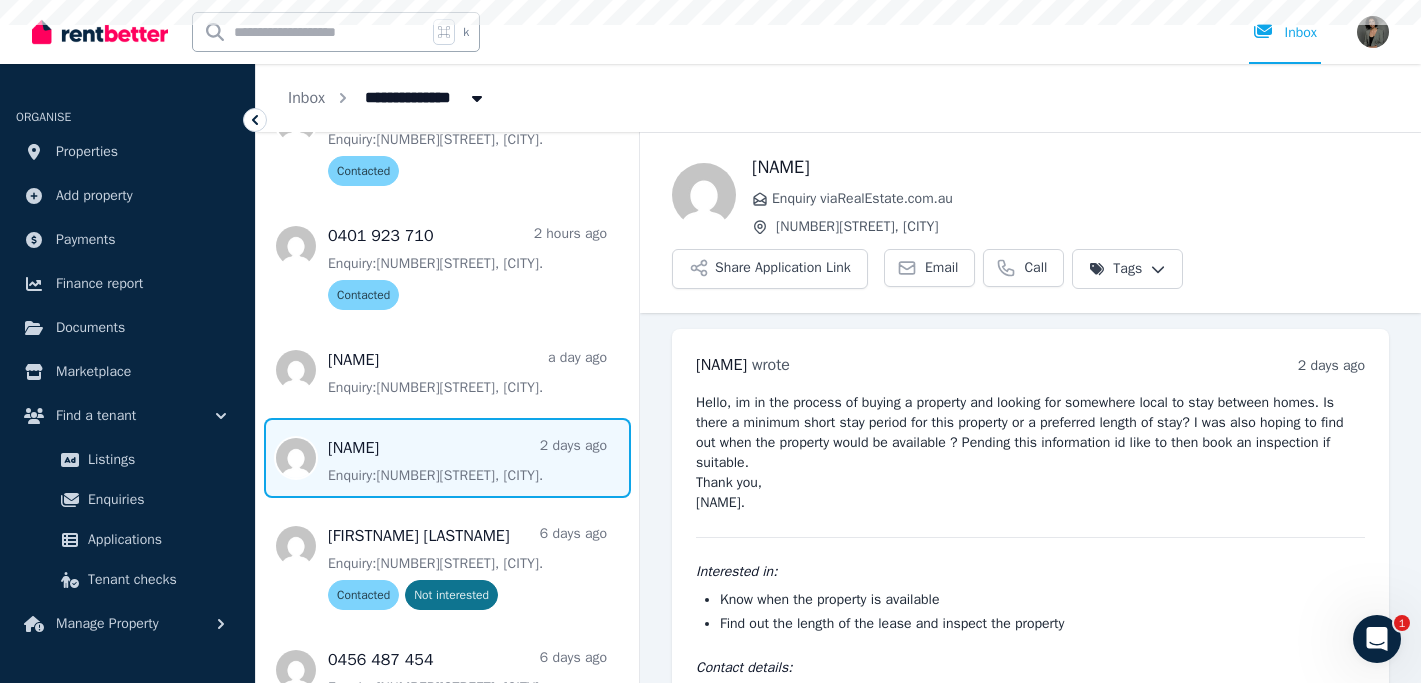 scroll, scrollTop: 87, scrollLeft: 0, axis: vertical 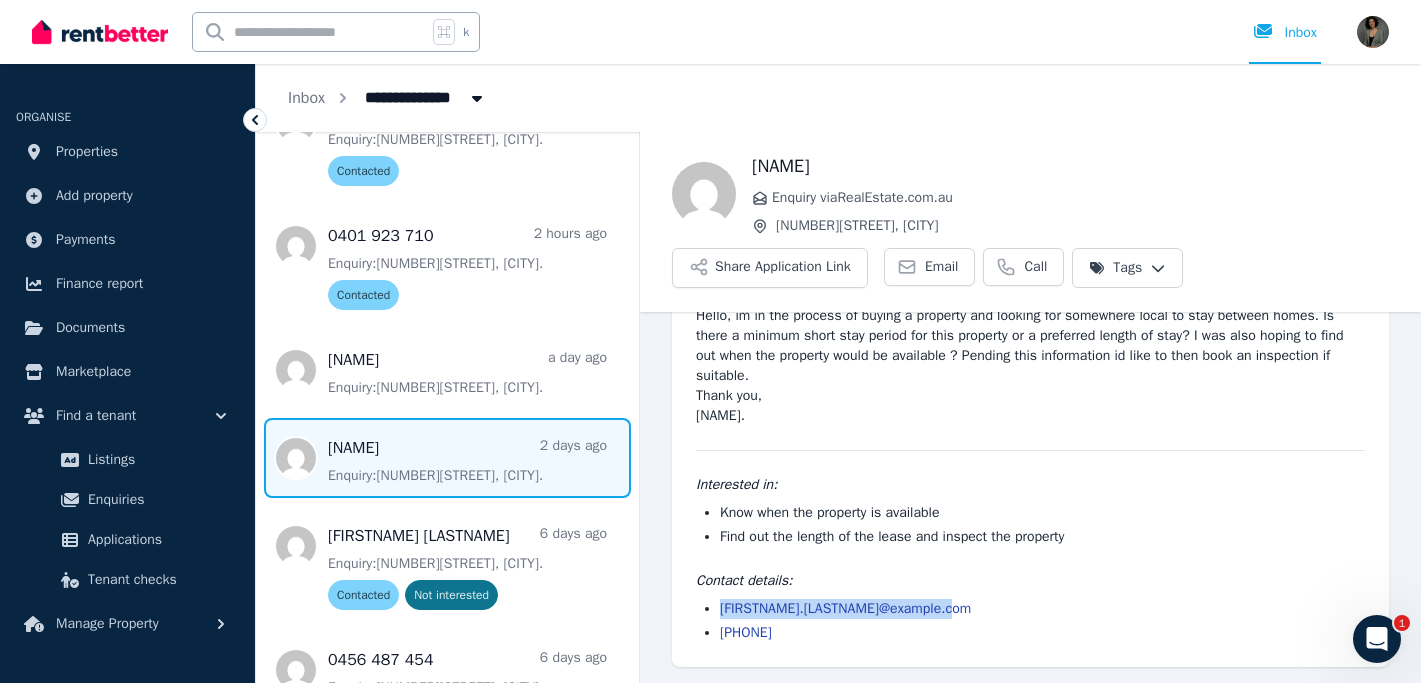 drag, startPoint x: 948, startPoint y: 612, endPoint x: 716, endPoint y: 615, distance: 232.0194 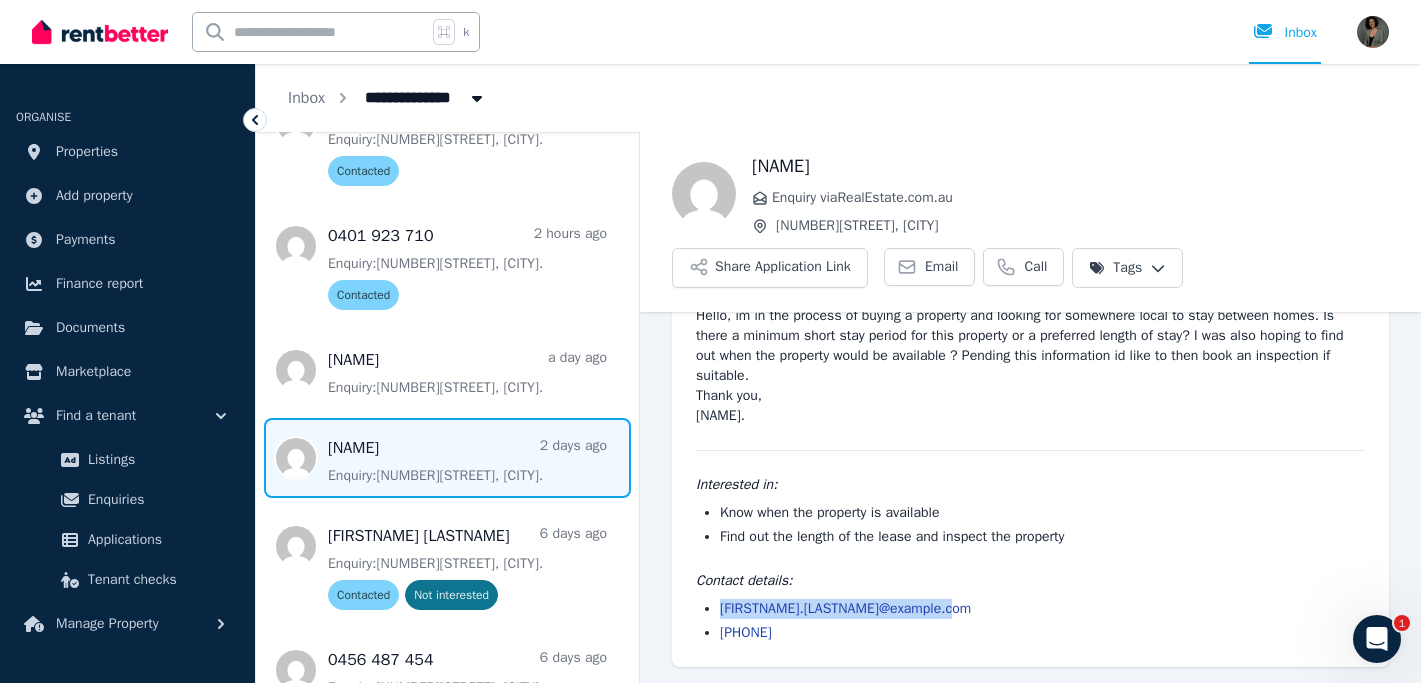 click on "[FIRSTNAME].[LASTNAME]@example.com [PHONE]" at bounding box center [1030, 621] 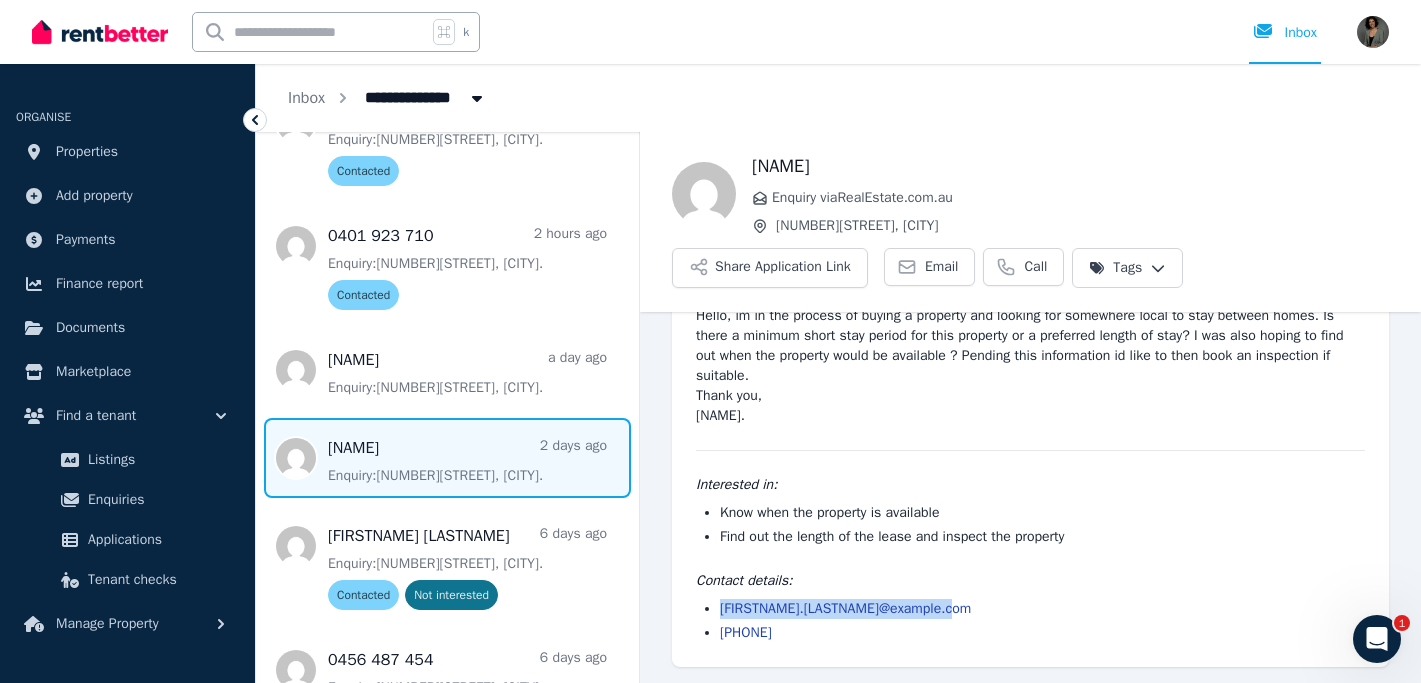 click on "**********" at bounding box center (710, 341) 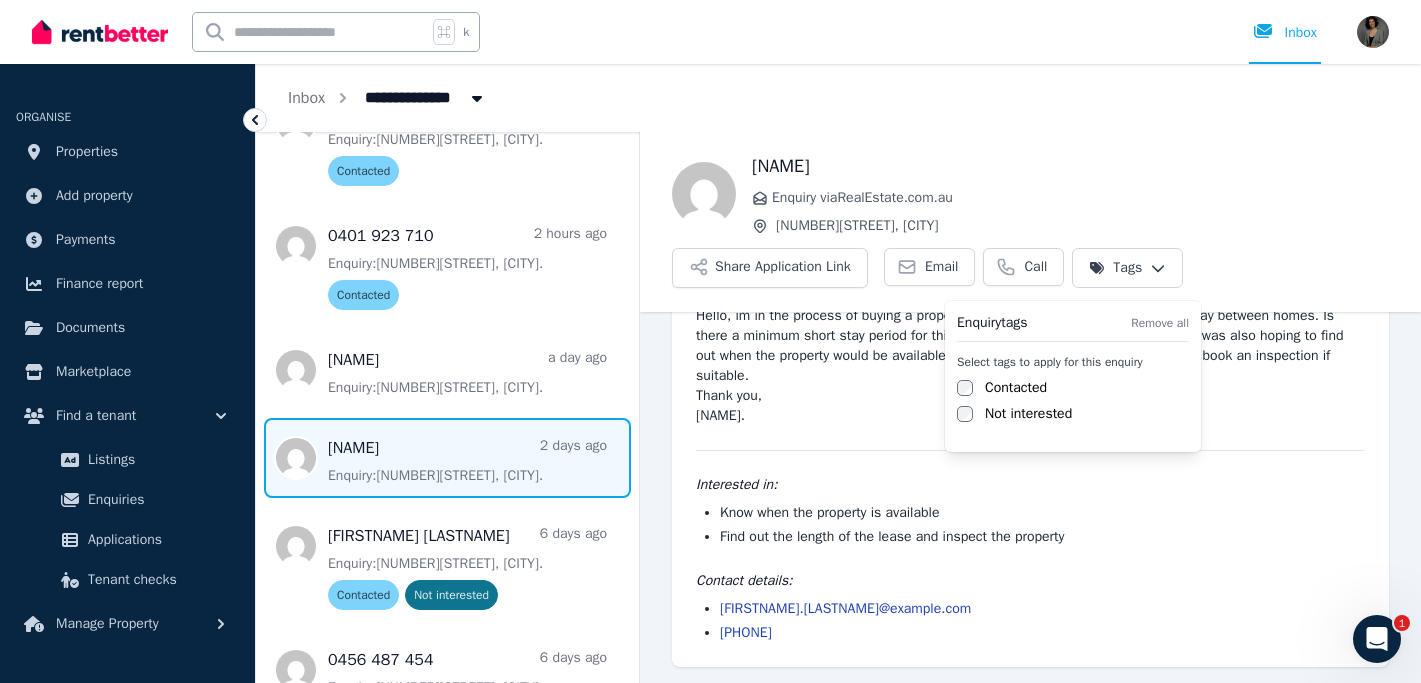 click on "Contacted" at bounding box center (1016, 388) 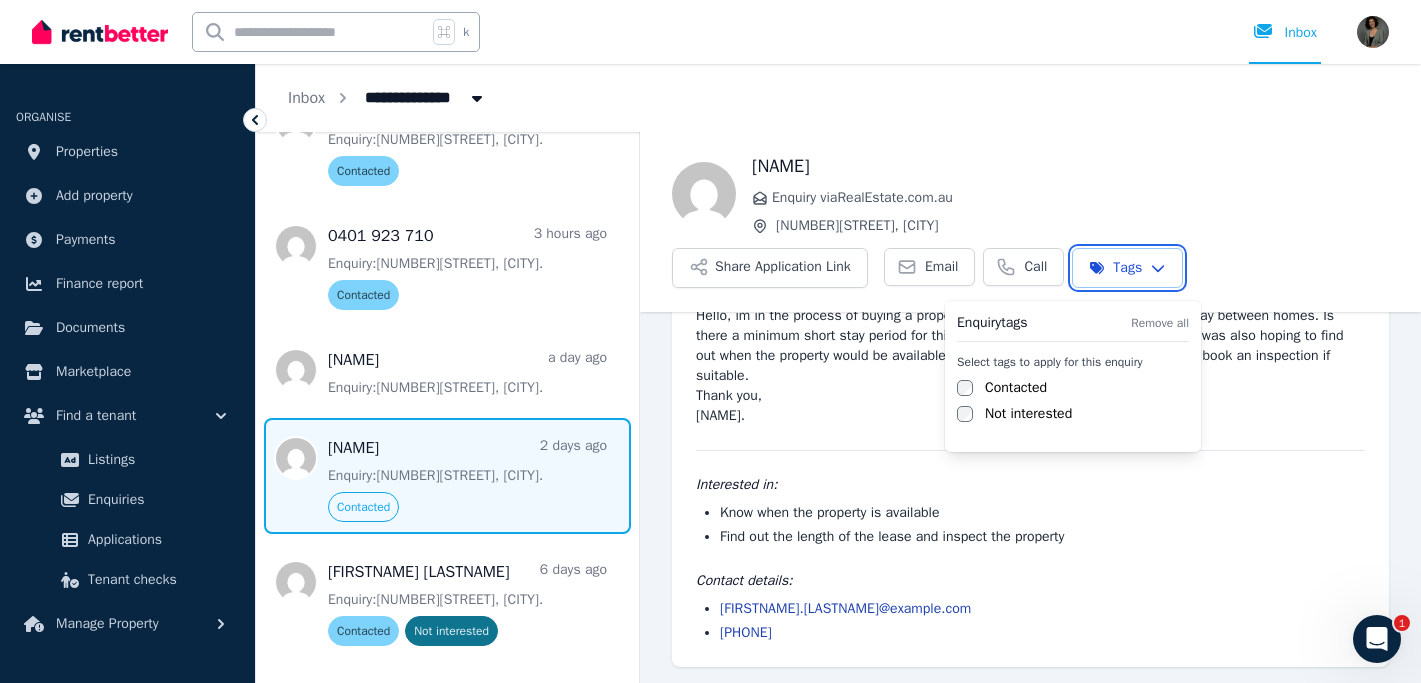 click on "**********" at bounding box center (710, 341) 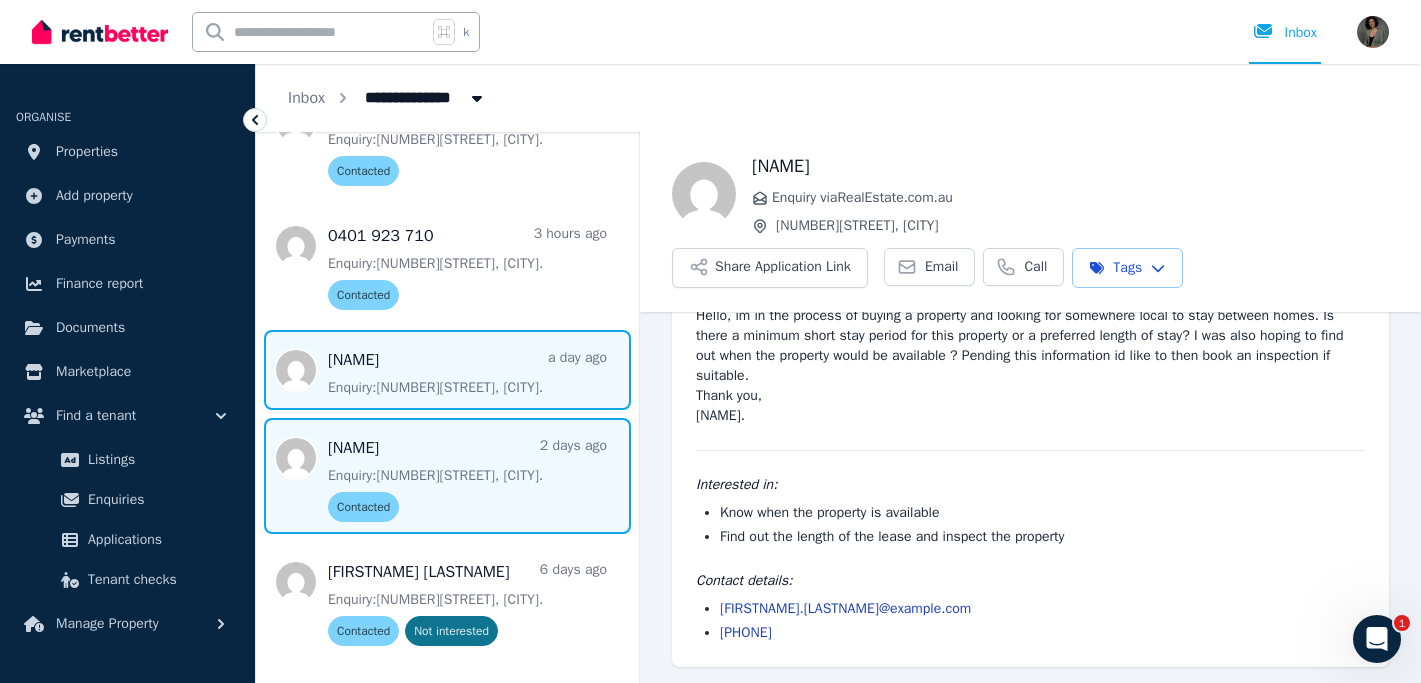 click at bounding box center [447, 370] 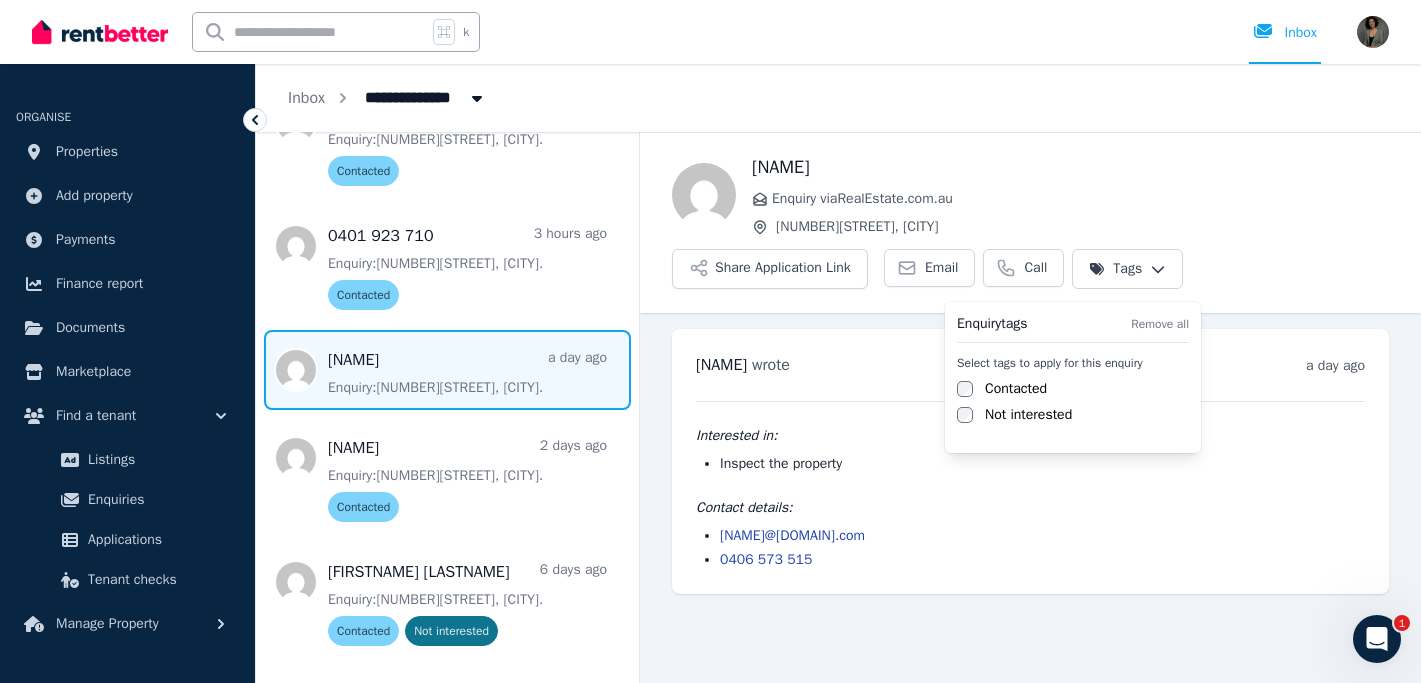 click on "**********" at bounding box center (710, 341) 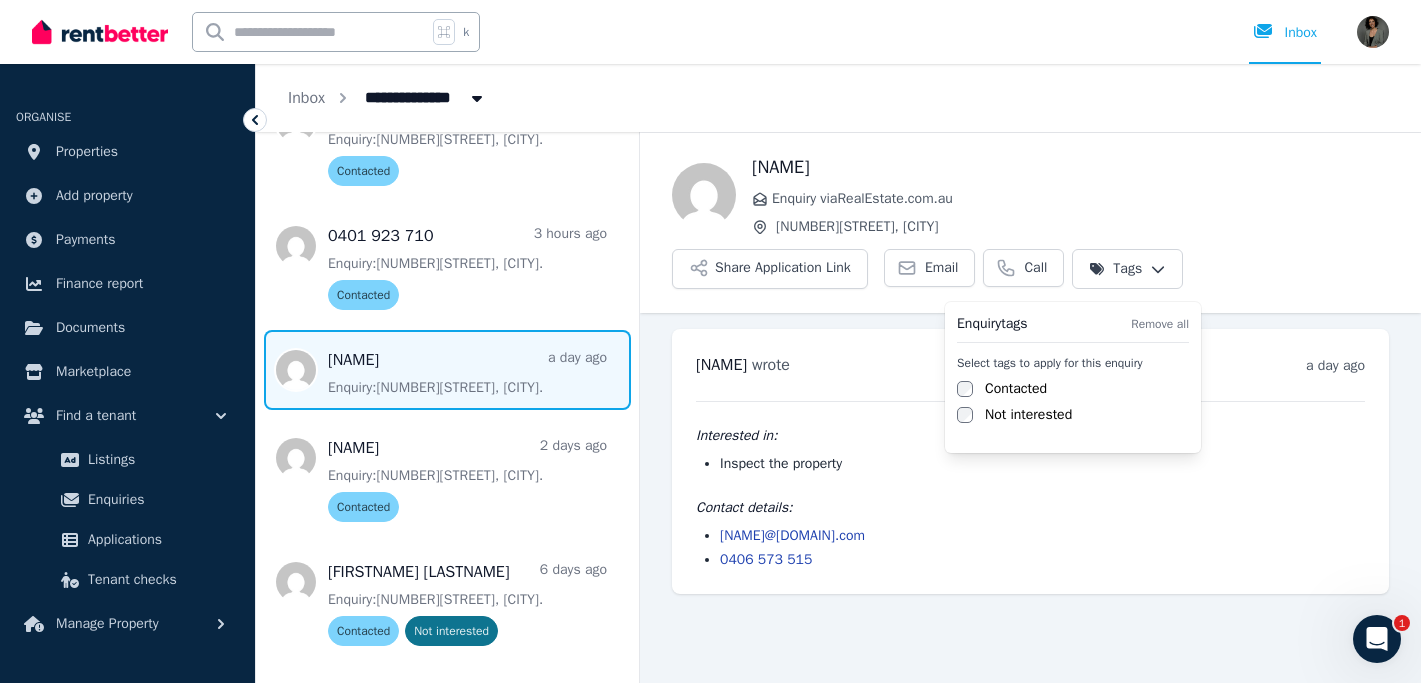 click on "Contacted" at bounding box center [1016, 389] 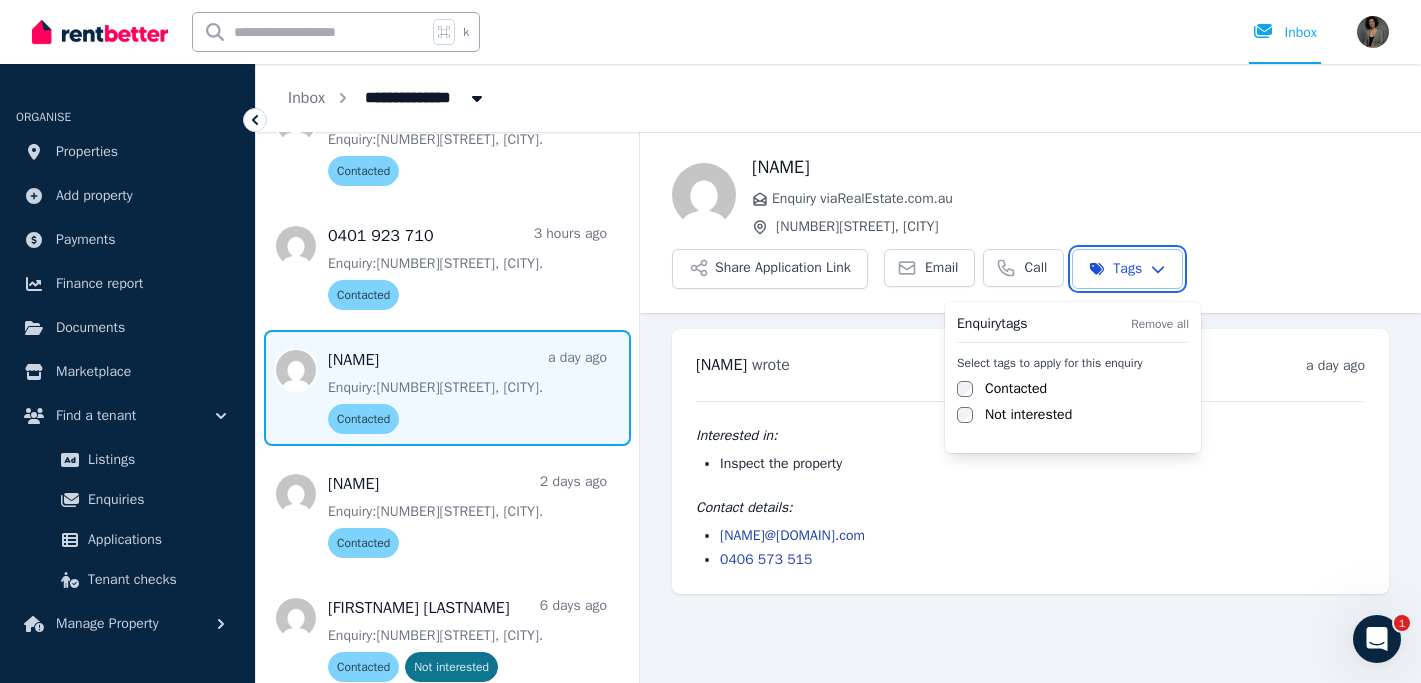 click on "**********" at bounding box center (710, 341) 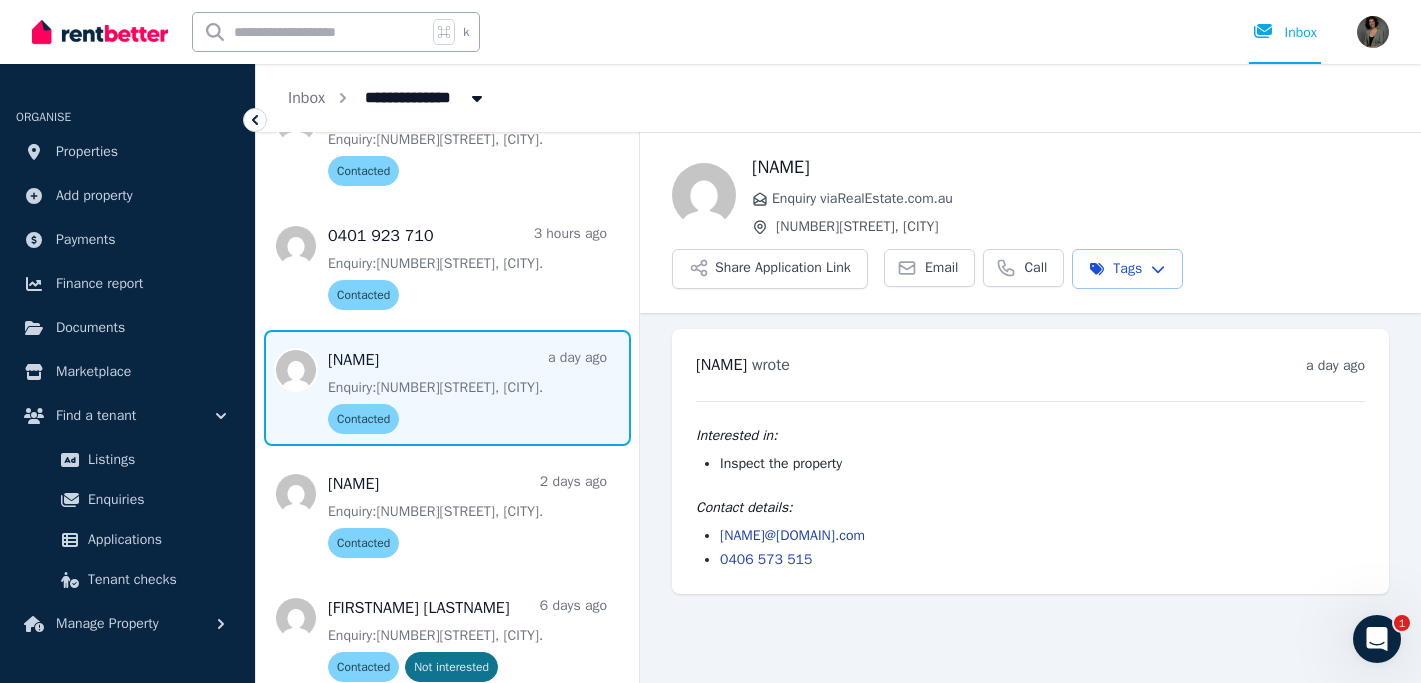 click on "Applications" at bounding box center [155, 540] 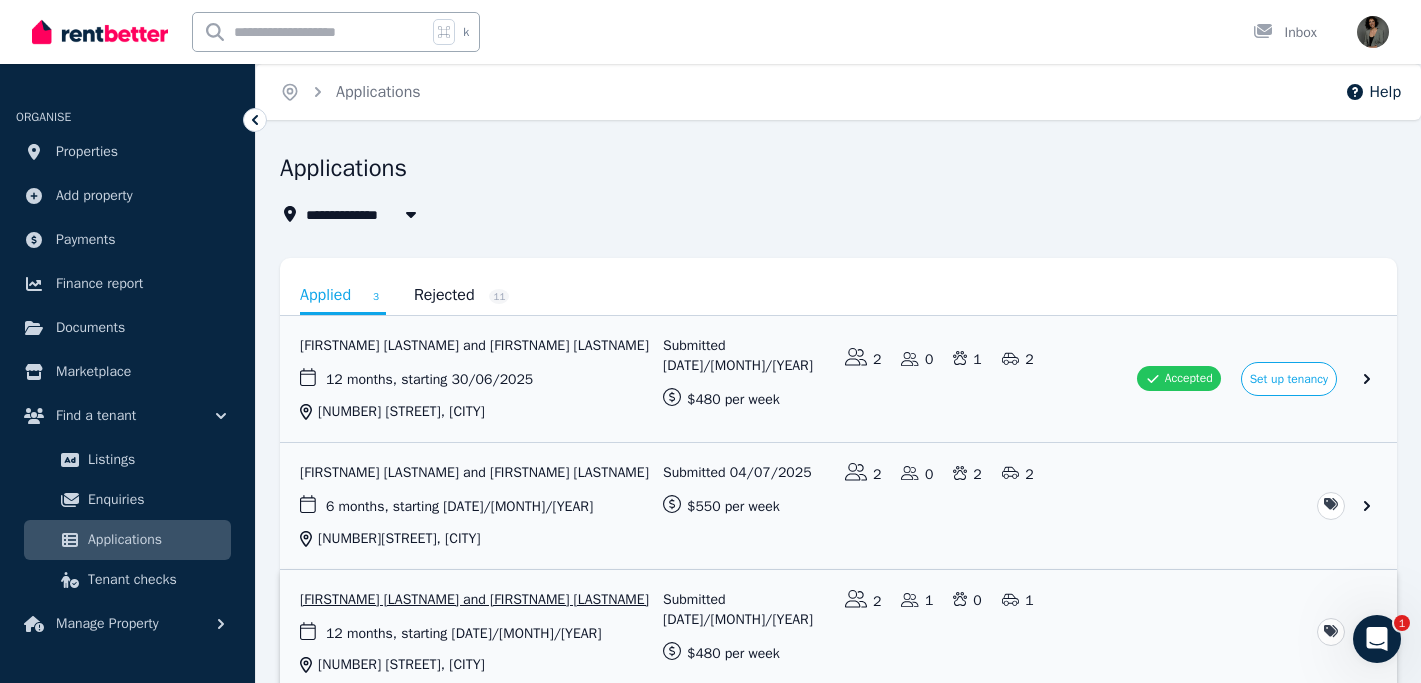 click at bounding box center [838, 633] 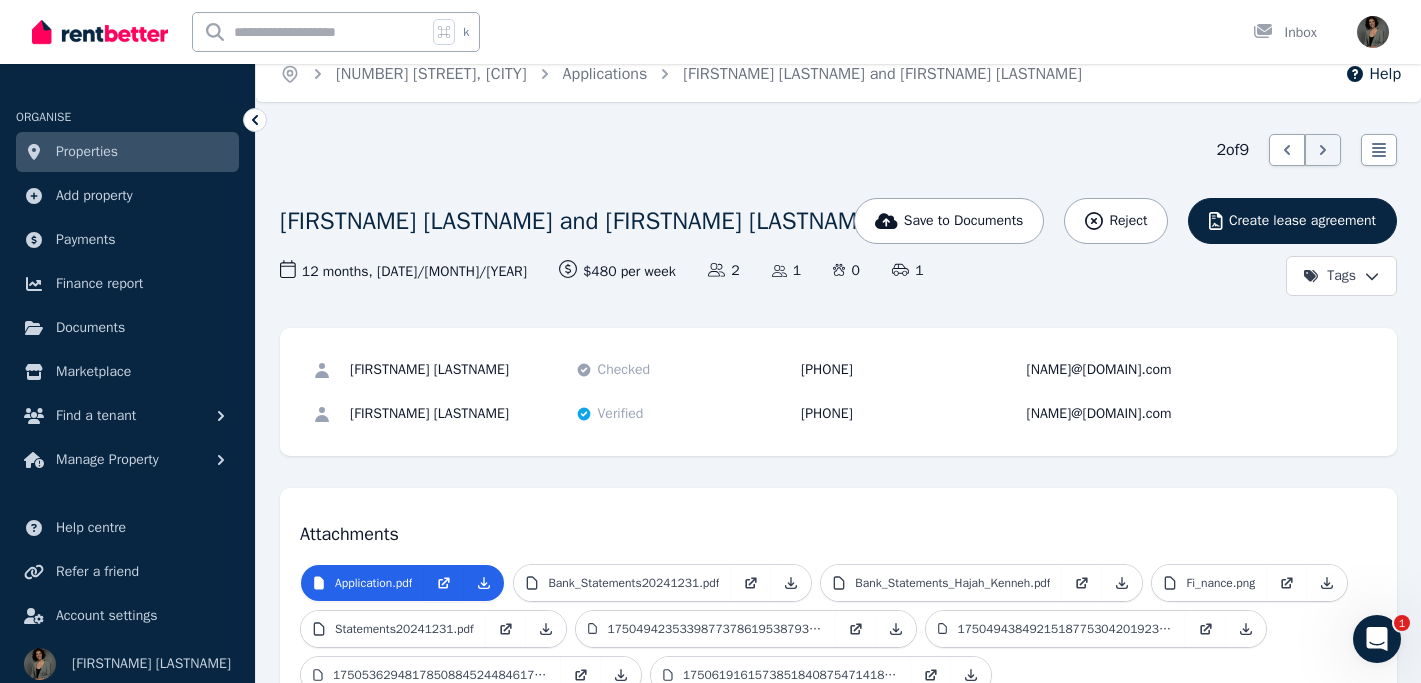 scroll, scrollTop: 0, scrollLeft: 0, axis: both 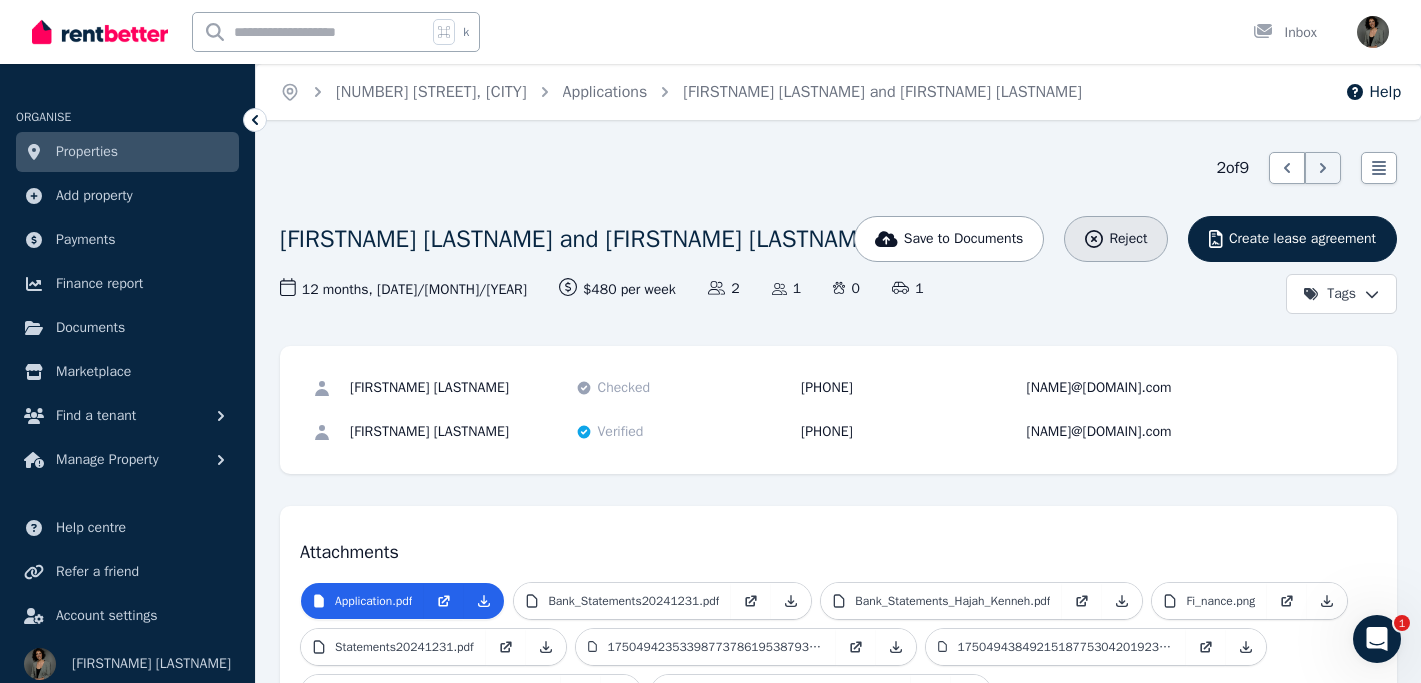click on "Reject" at bounding box center [1128, 239] 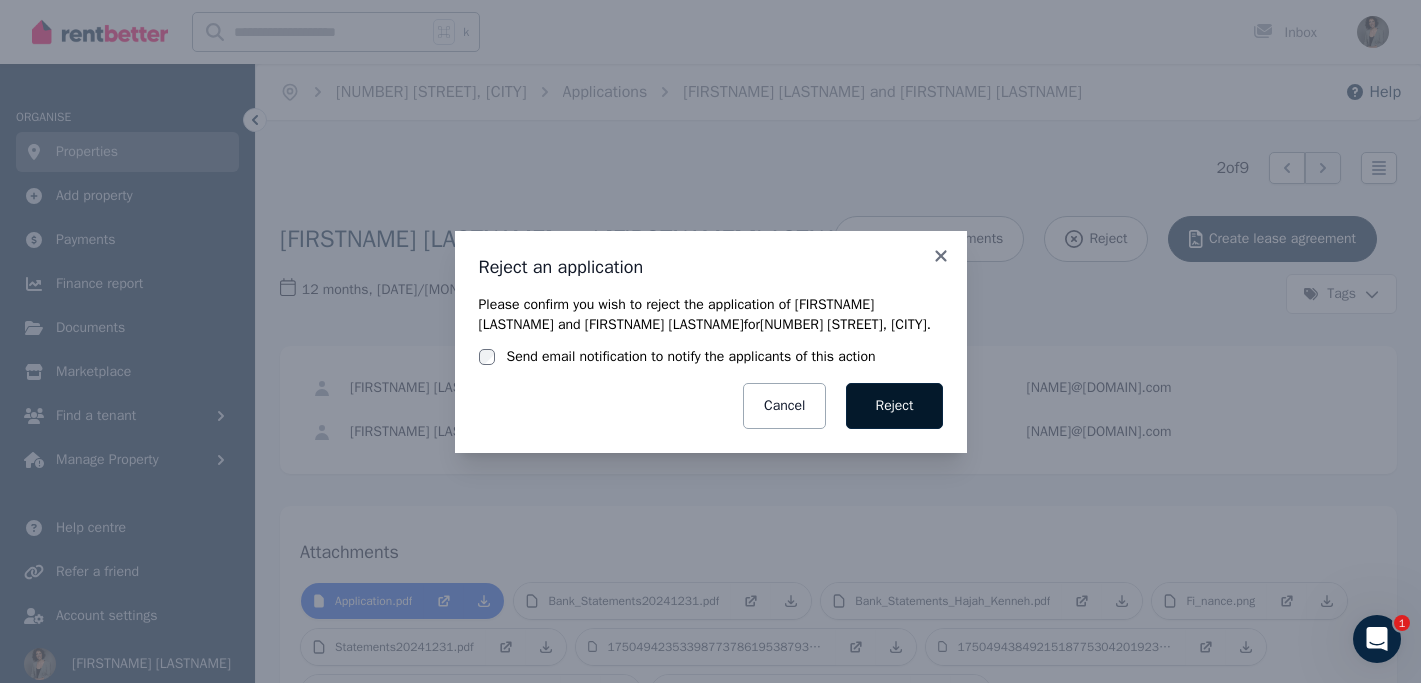 click on "Reject" at bounding box center [894, 406] 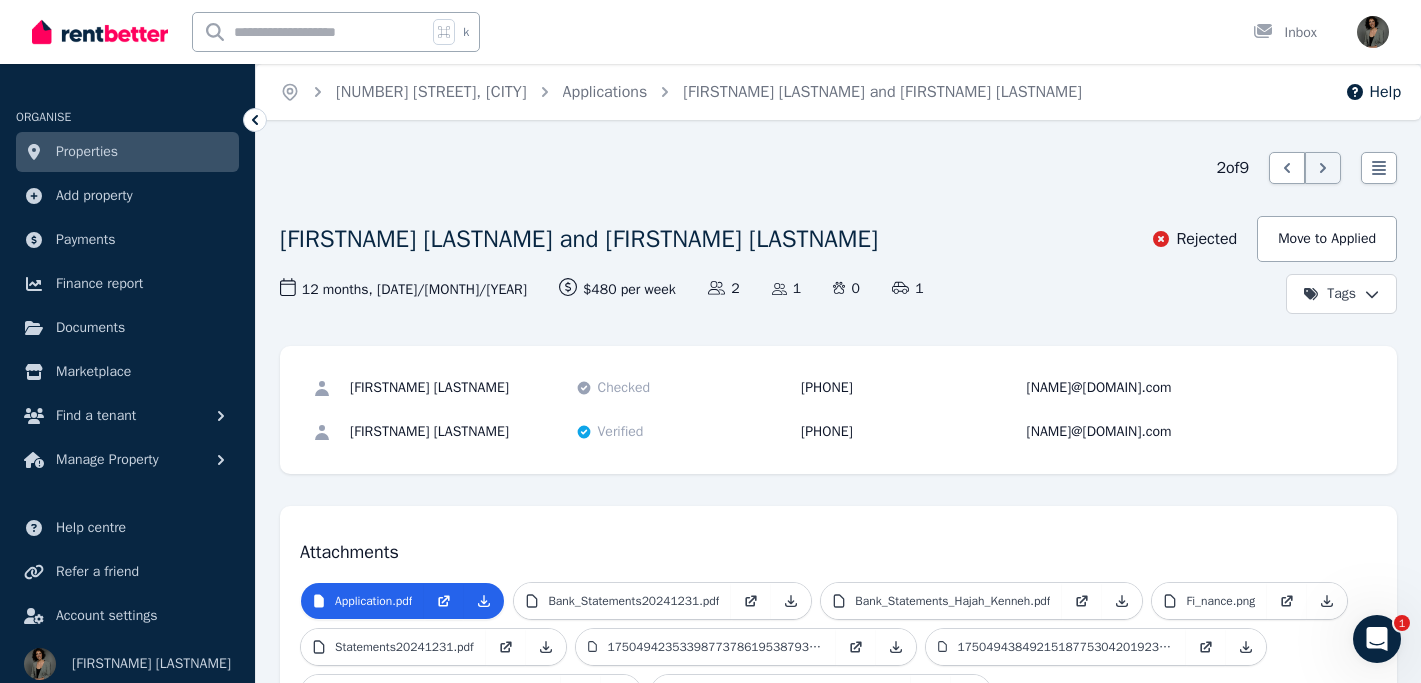 click on "Properties" at bounding box center [87, 152] 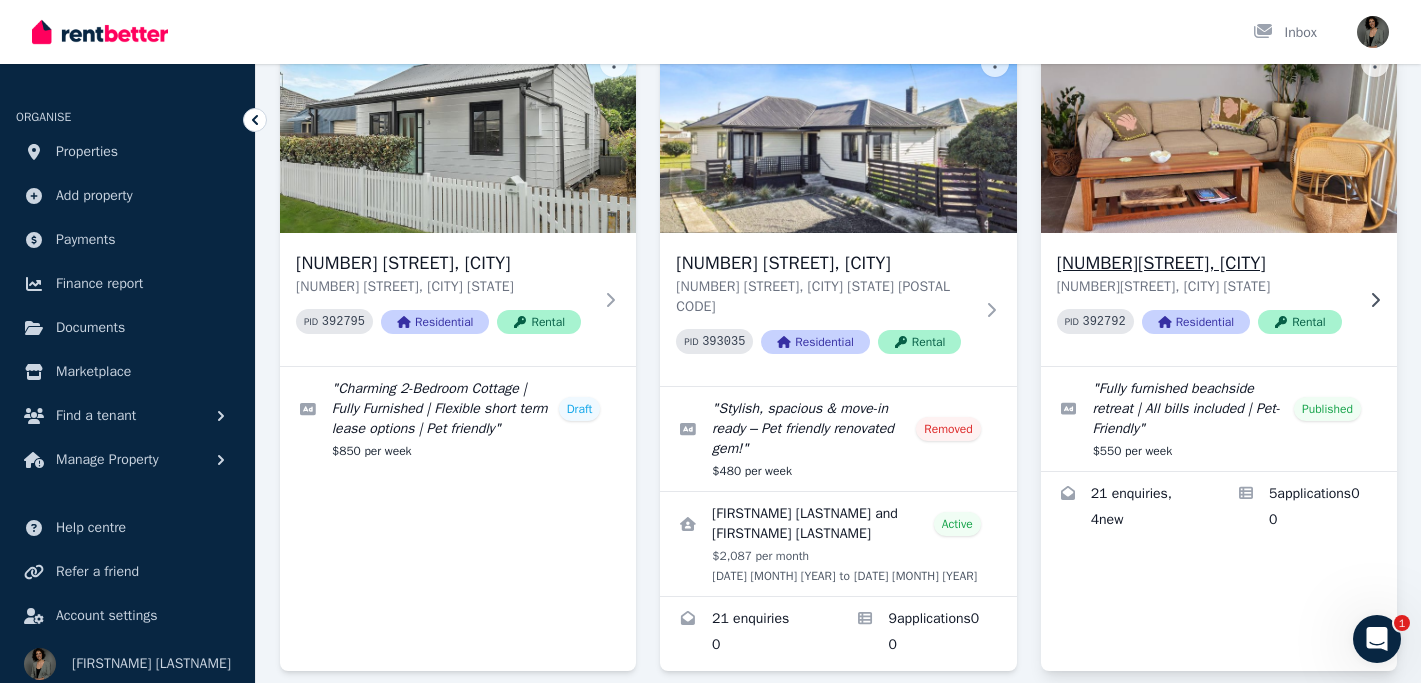 scroll, scrollTop: 184, scrollLeft: 0, axis: vertical 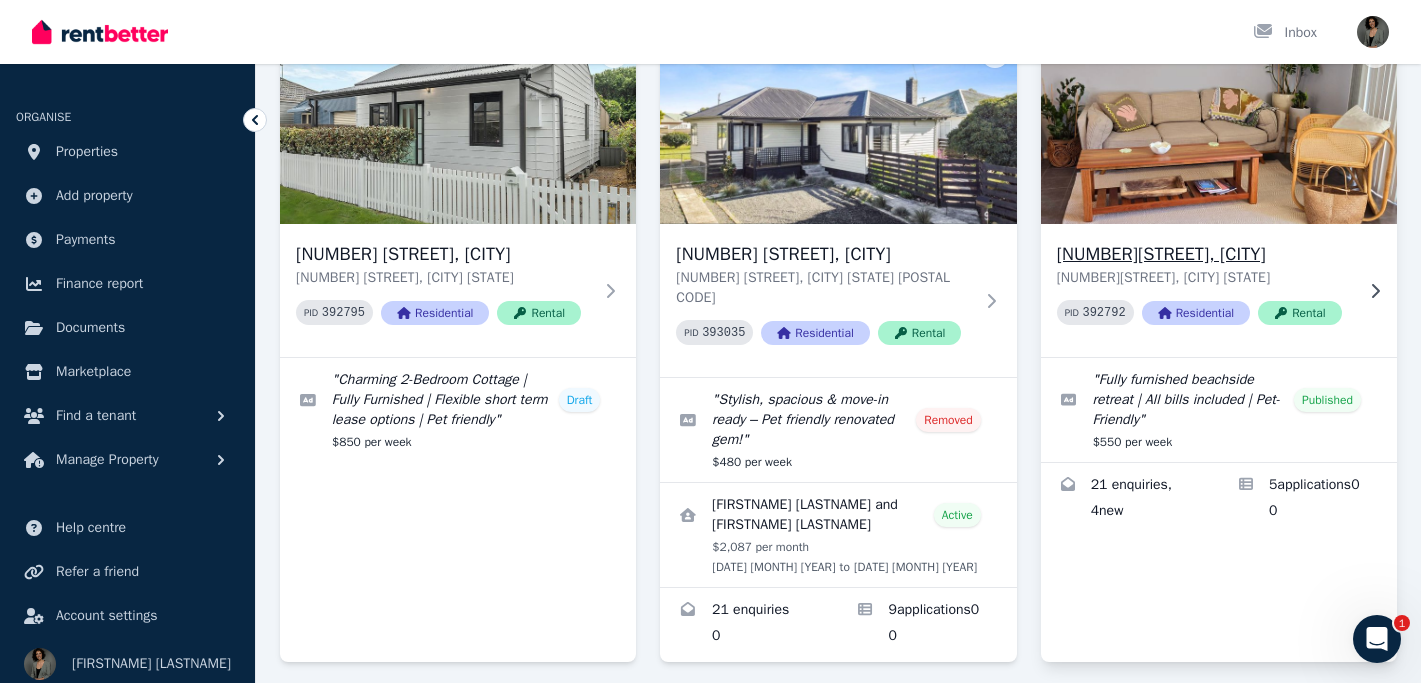 click on "[NUMBER][STREET], [CITY]" at bounding box center (1205, 254) 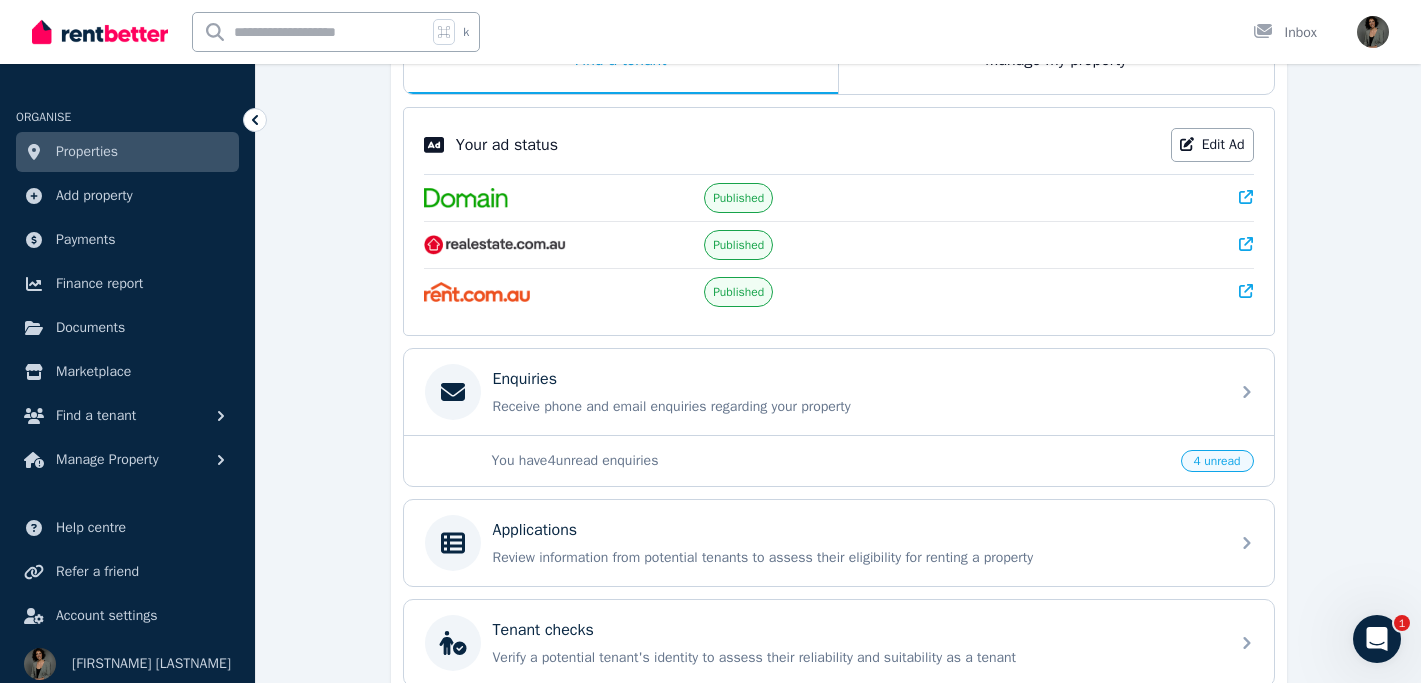 scroll, scrollTop: 375, scrollLeft: 0, axis: vertical 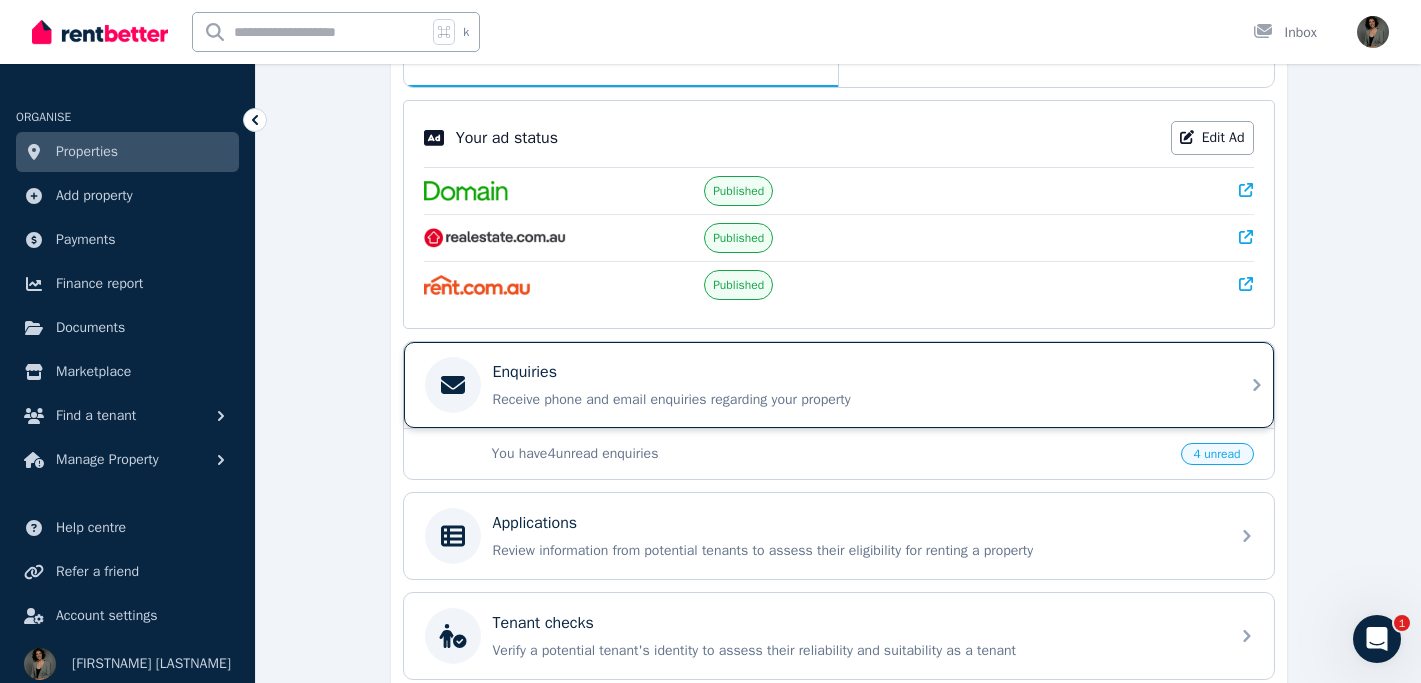 click on "Enquiries" at bounding box center (855, 372) 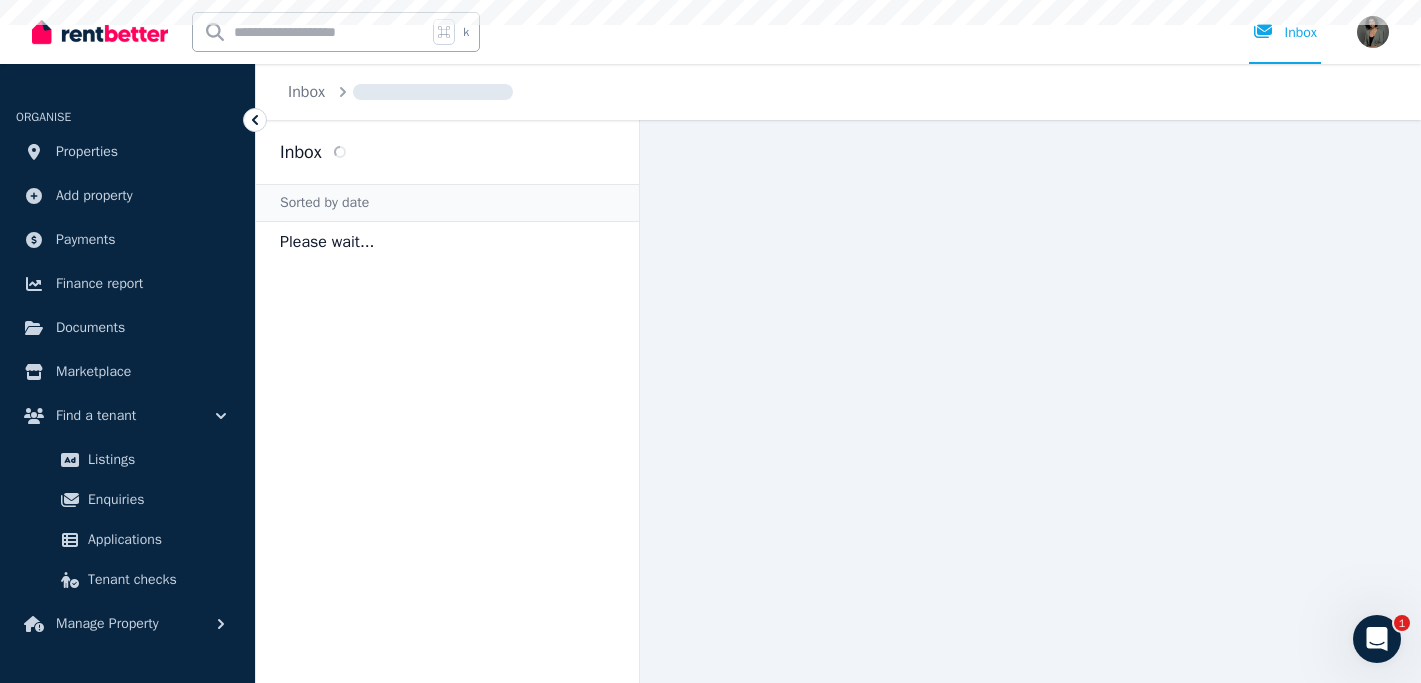 scroll, scrollTop: 0, scrollLeft: 0, axis: both 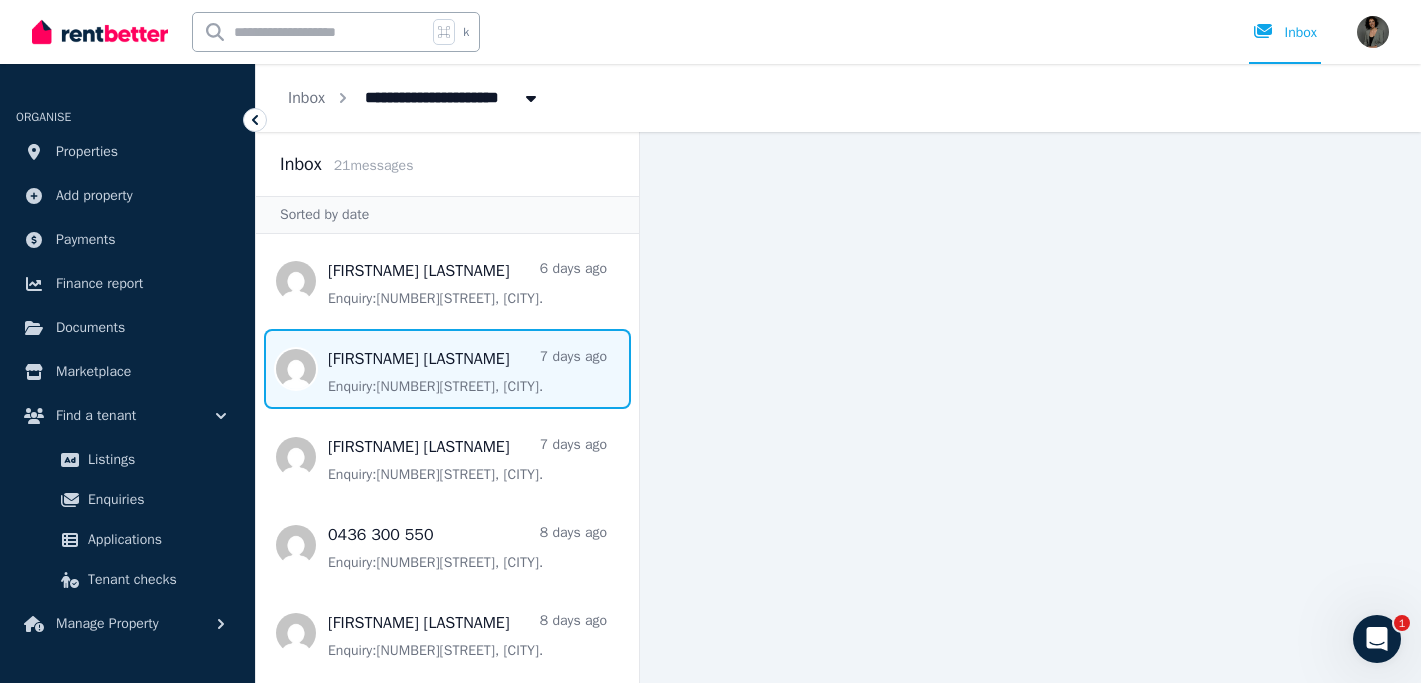 click at bounding box center [447, 369] 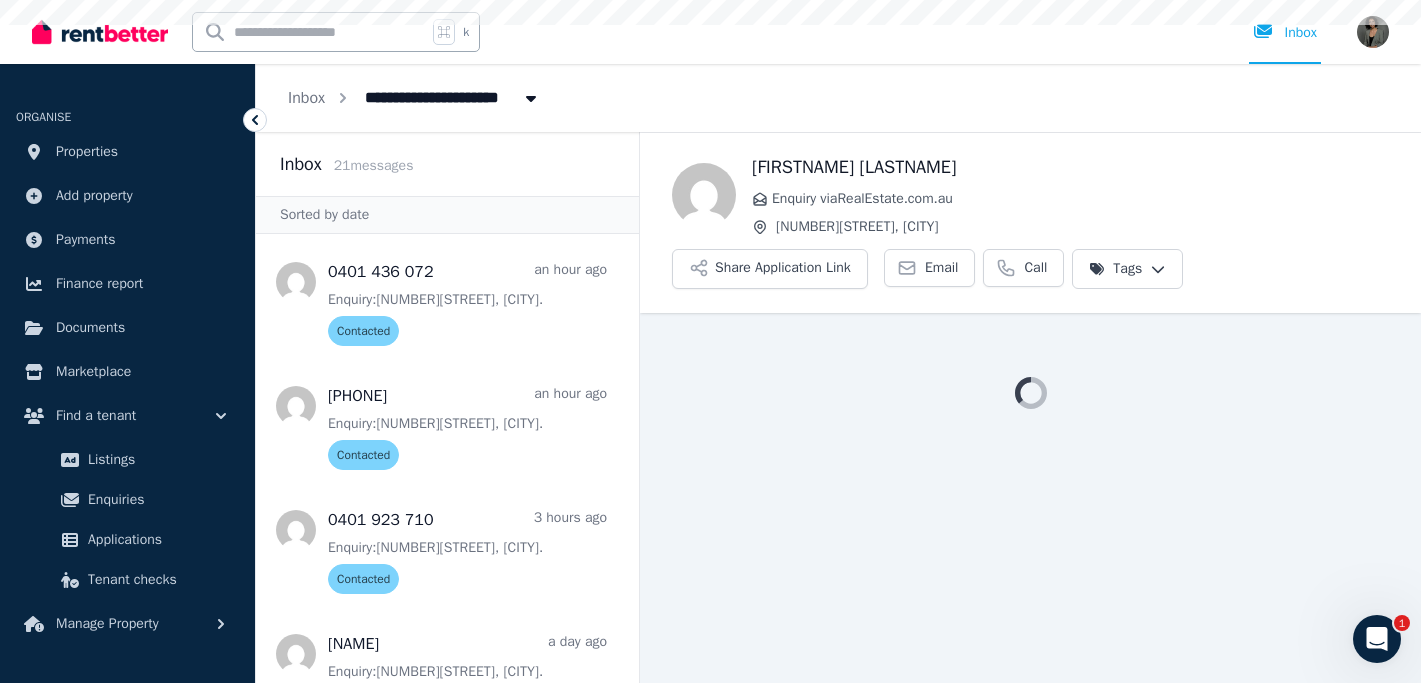 scroll, scrollTop: 0, scrollLeft: 0, axis: both 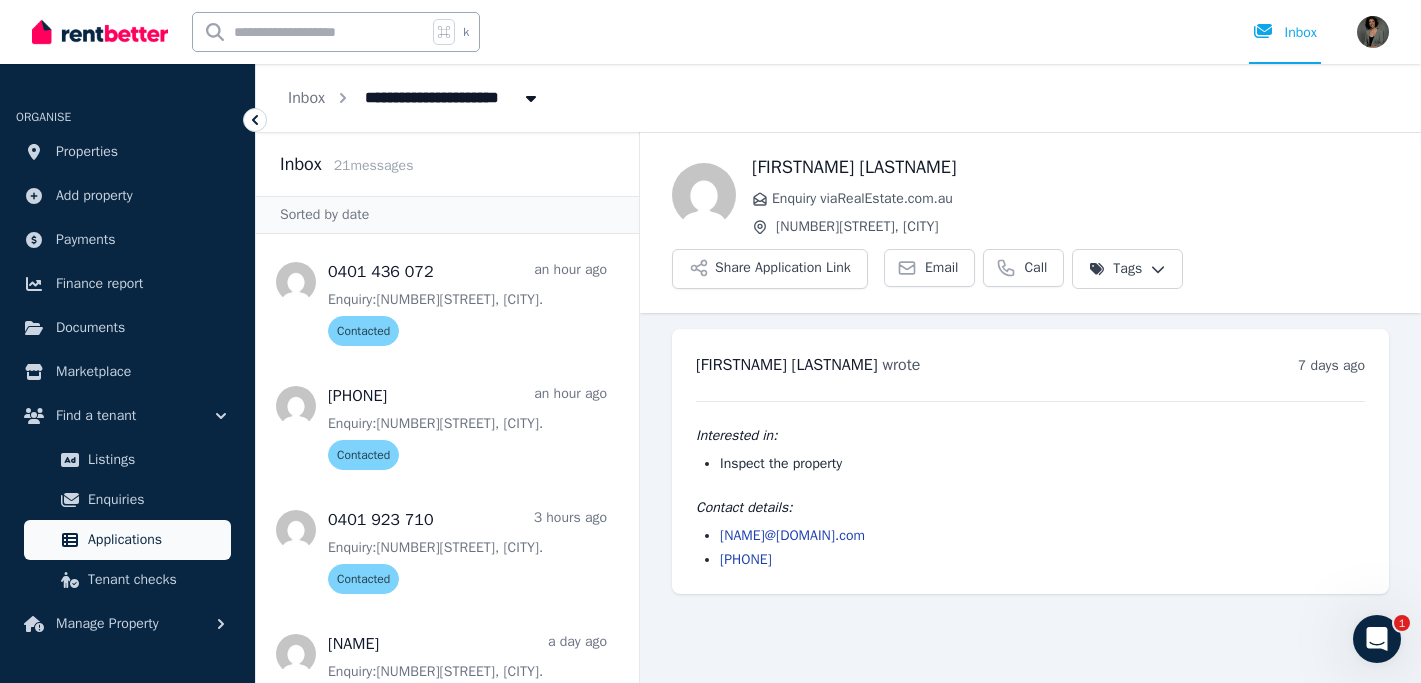 click on "Applications" at bounding box center (155, 540) 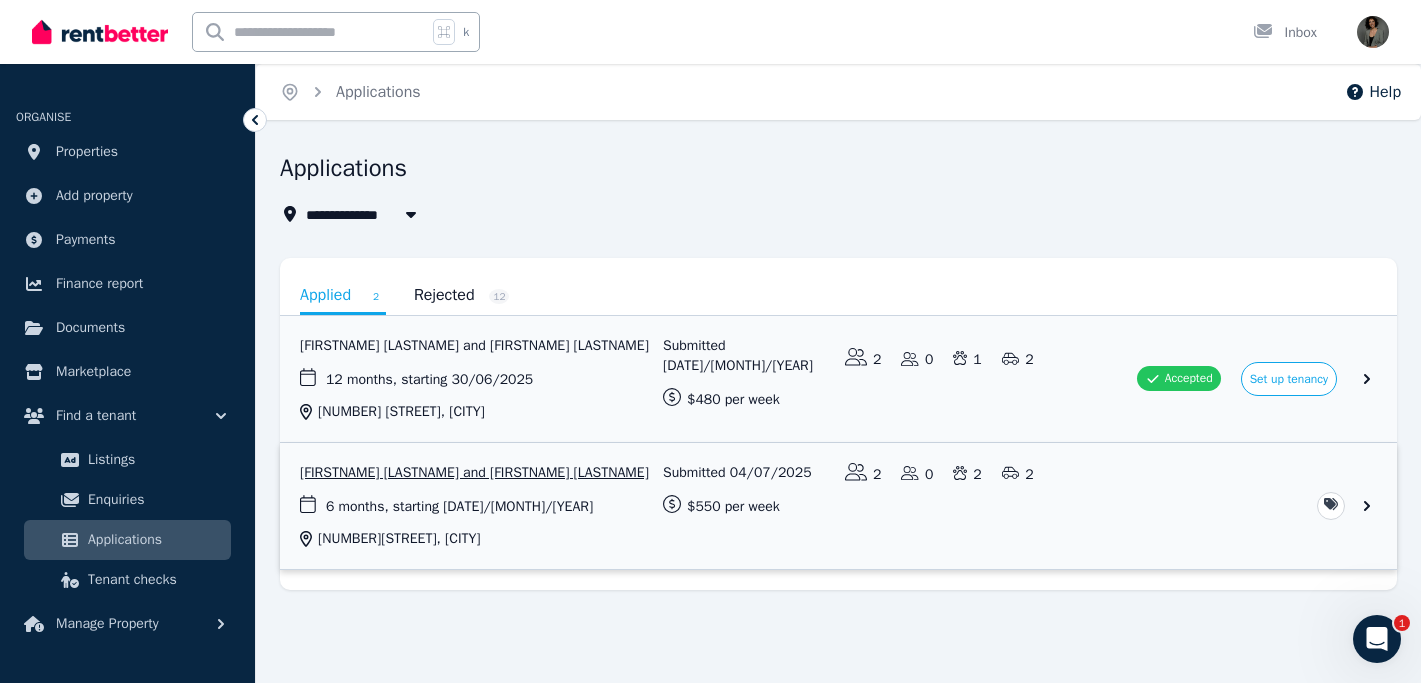click at bounding box center [838, 506] 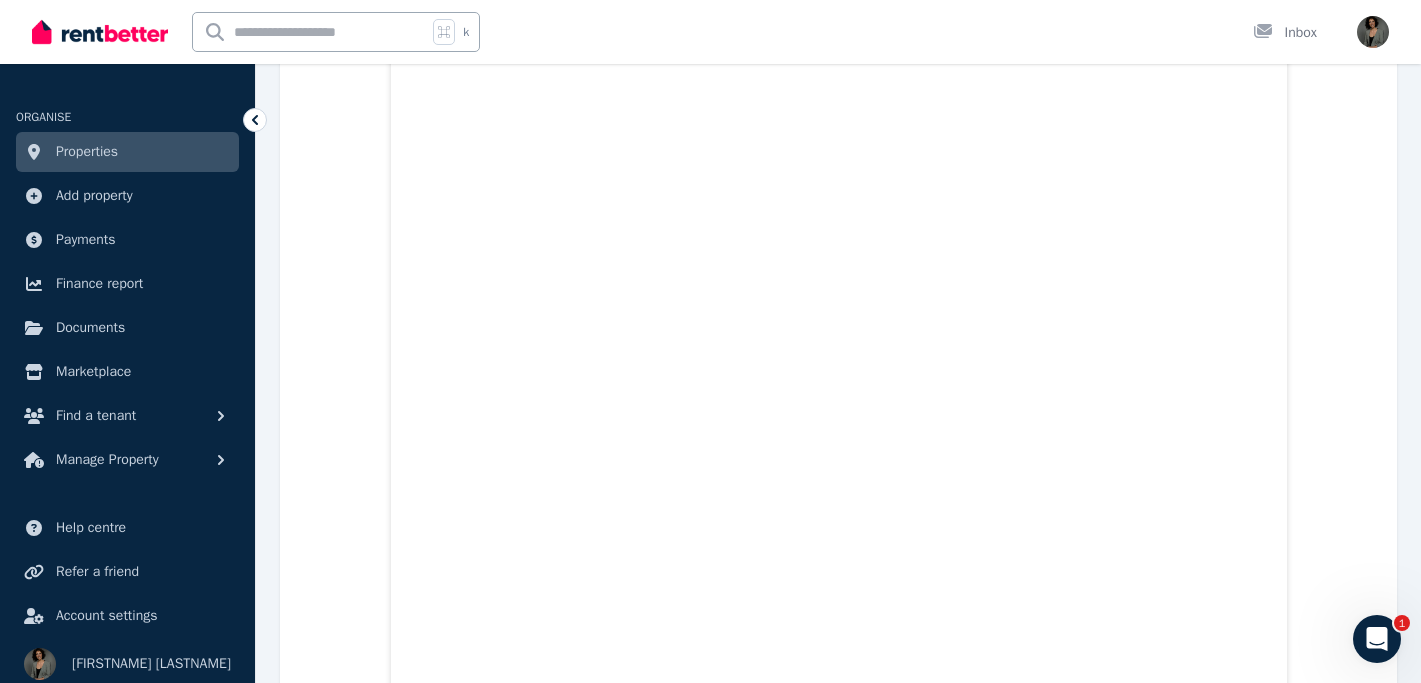 scroll, scrollTop: 1978, scrollLeft: 0, axis: vertical 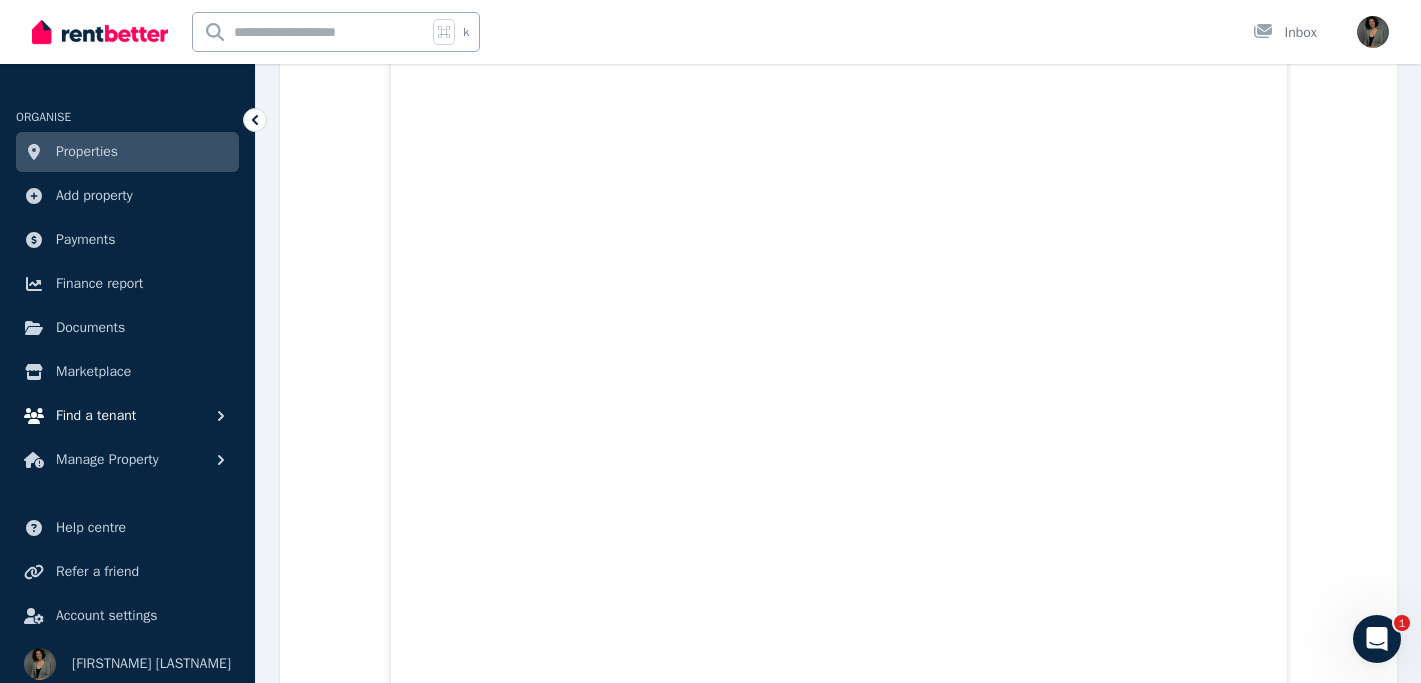 click on "Find a tenant" at bounding box center (96, 416) 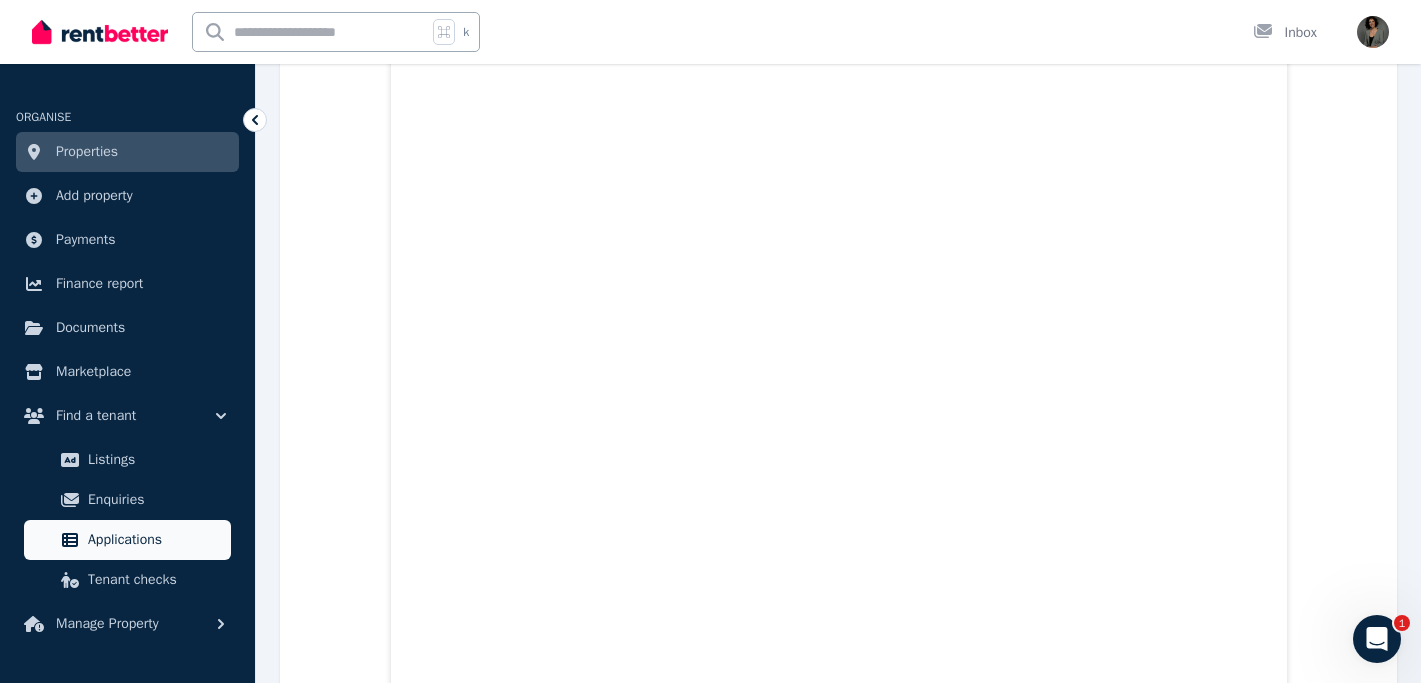 click on "Applications" at bounding box center (155, 540) 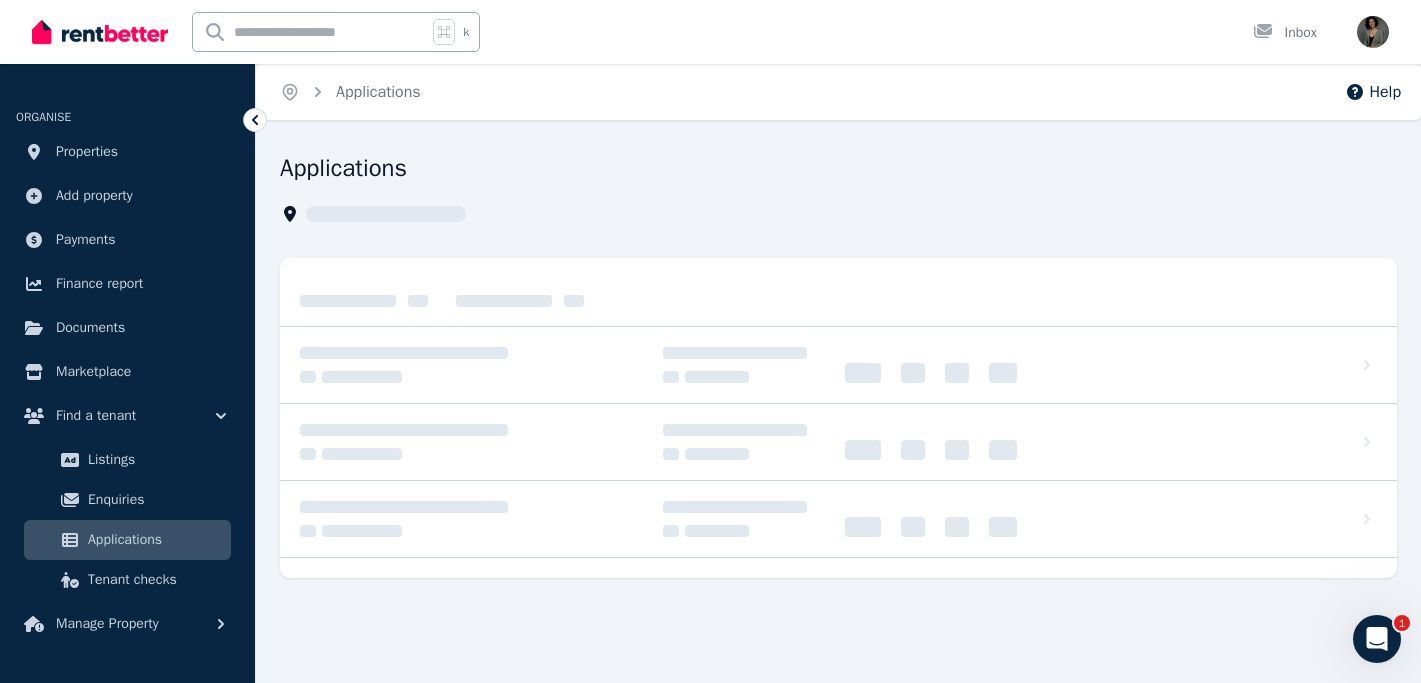 scroll, scrollTop: 0, scrollLeft: 0, axis: both 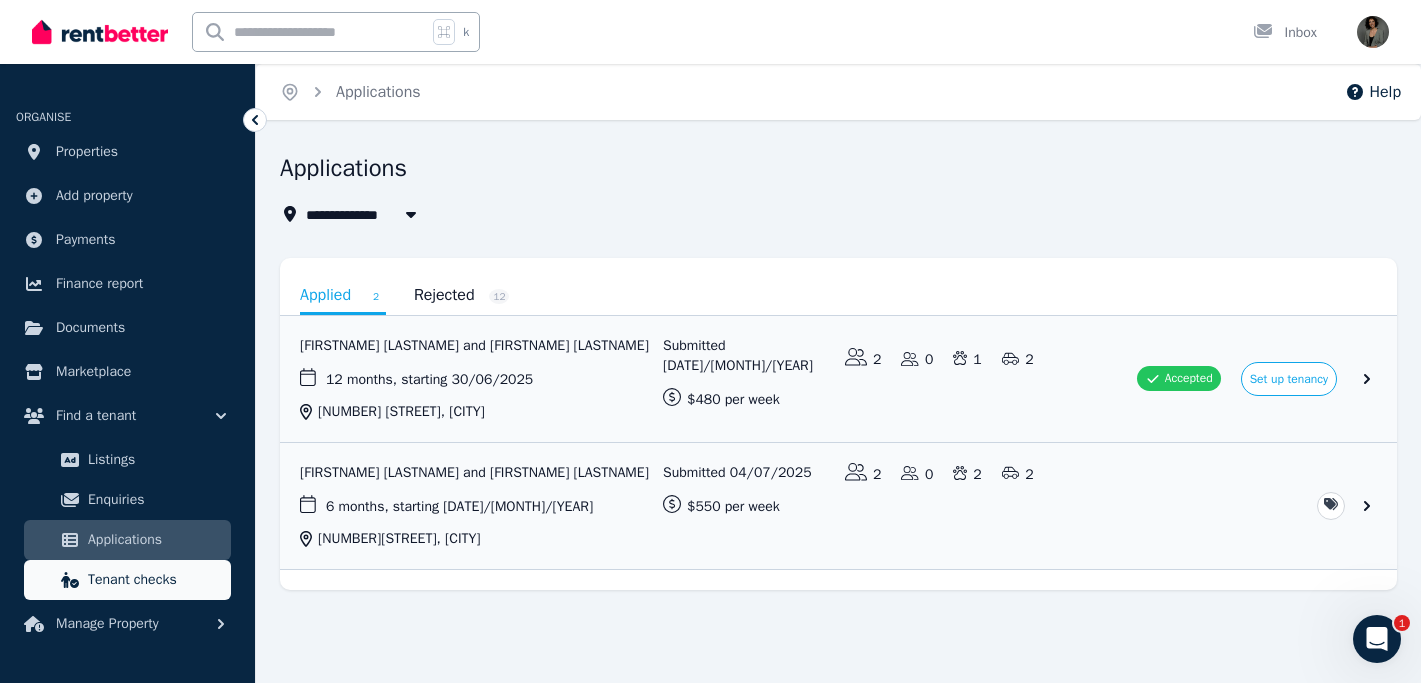 click on "Tenant checks" at bounding box center (155, 580) 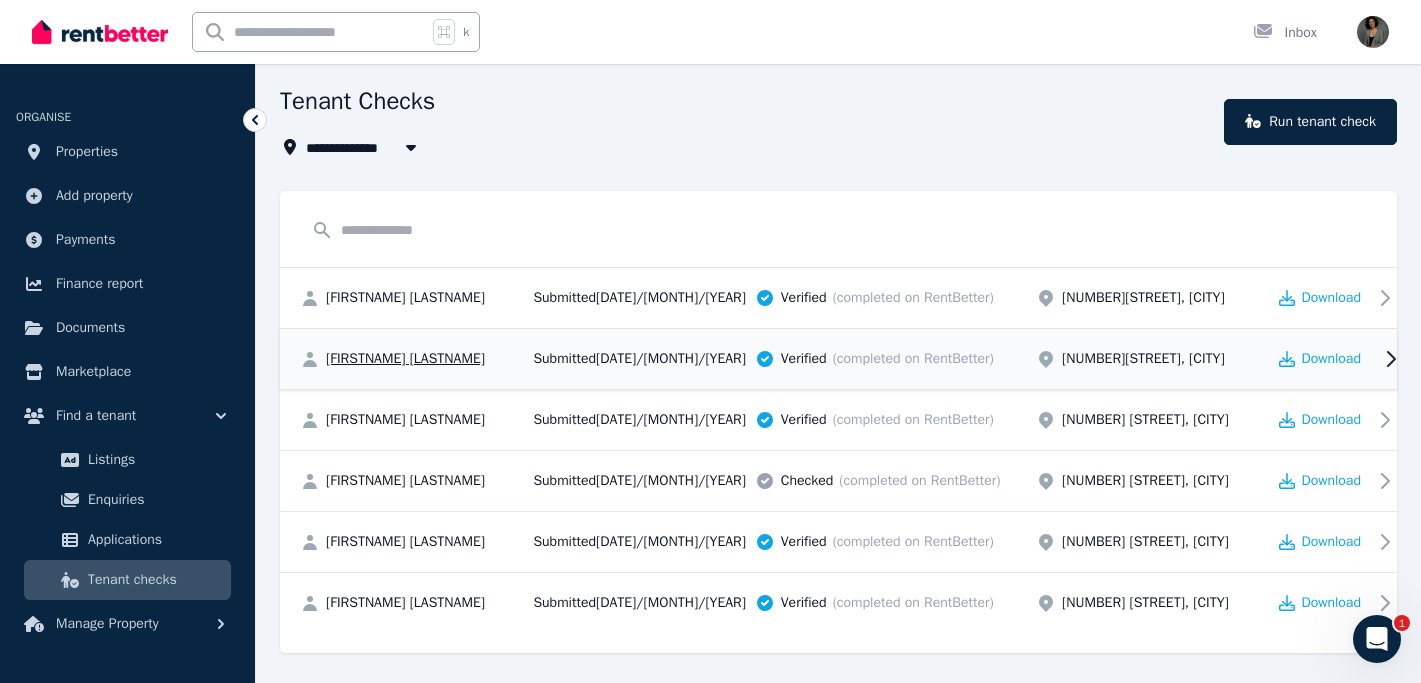 scroll, scrollTop: 0, scrollLeft: 0, axis: both 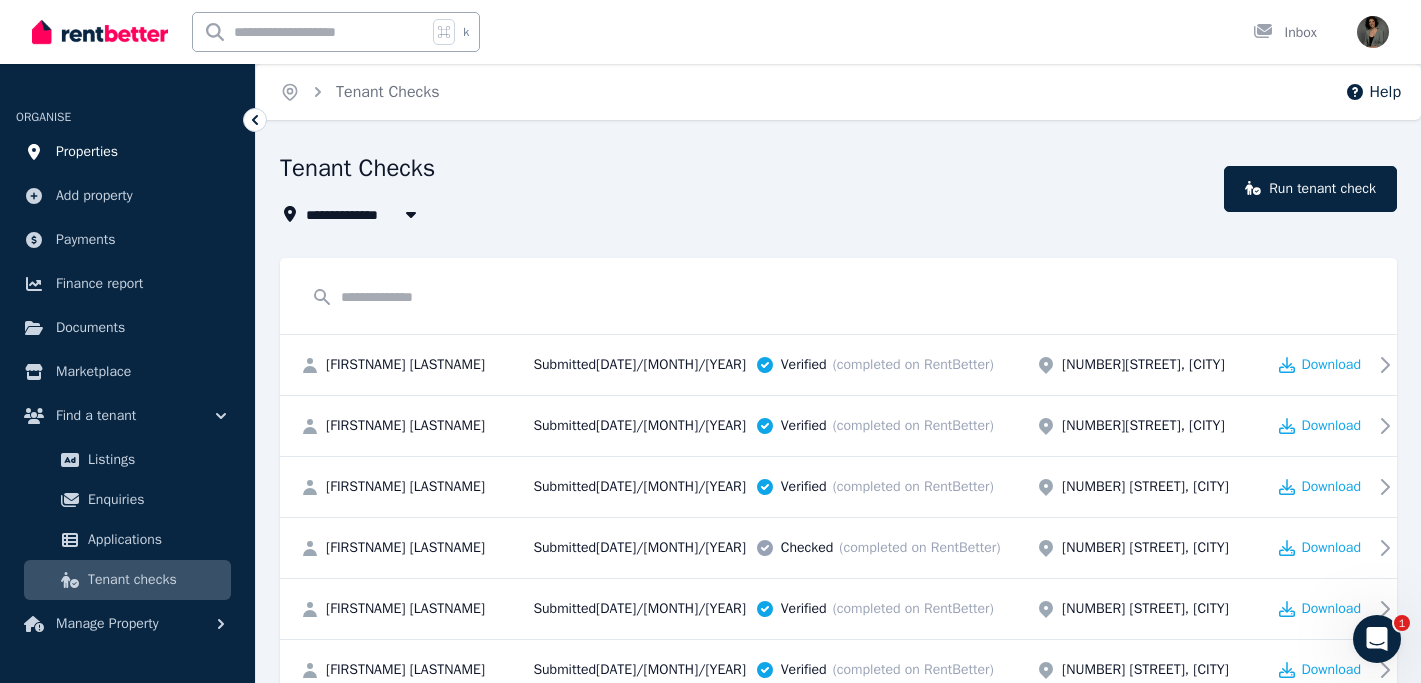 click on "Properties" at bounding box center [87, 152] 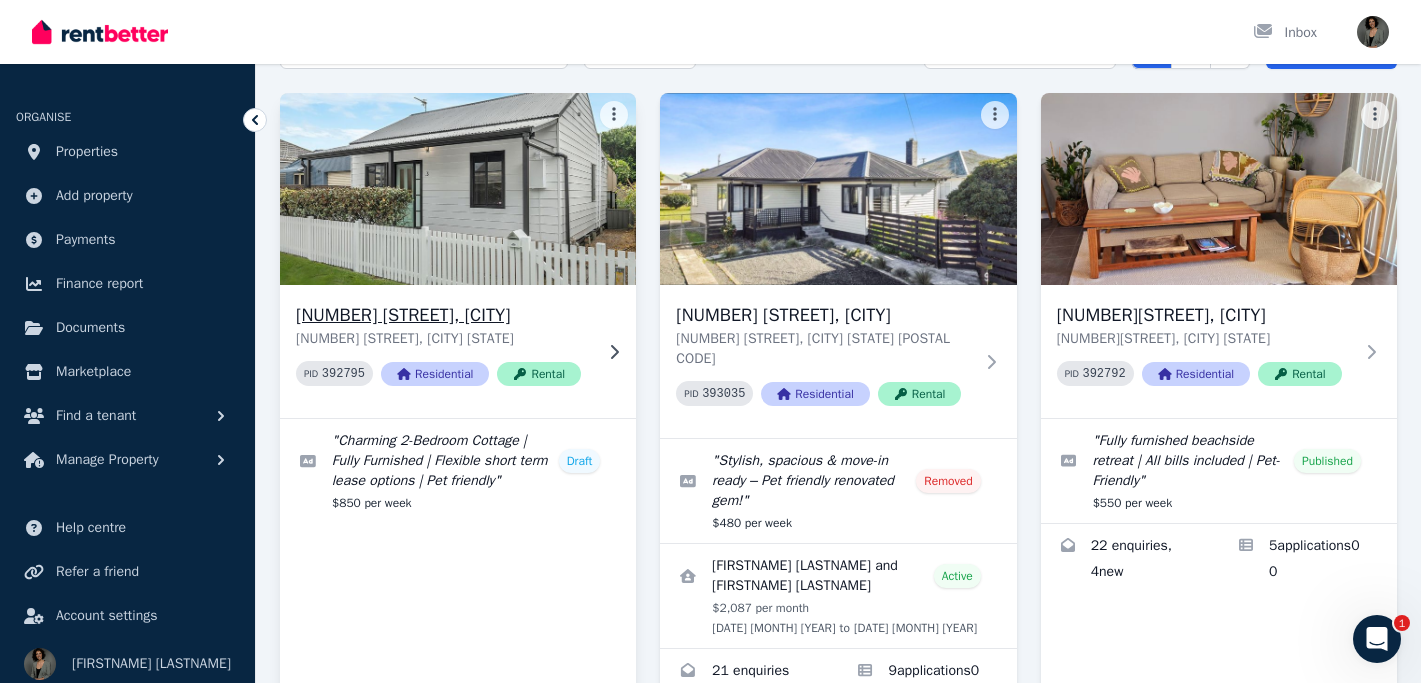 scroll, scrollTop: 127, scrollLeft: 0, axis: vertical 